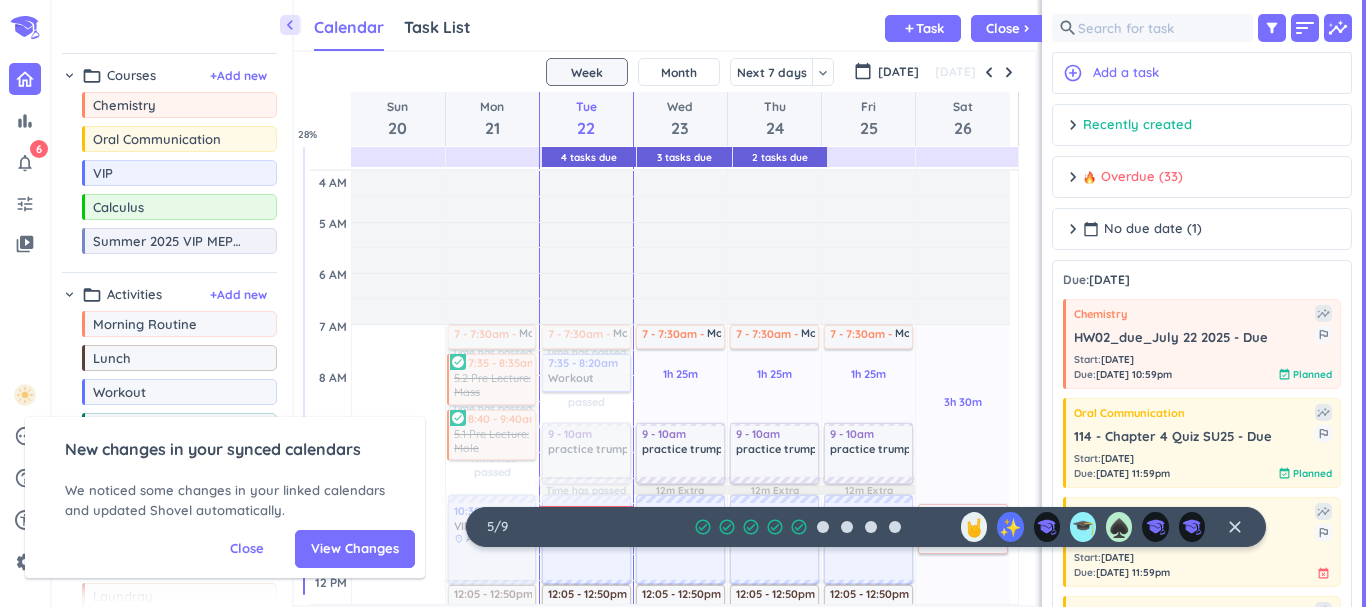scroll, scrollTop: 0, scrollLeft: 0, axis: both 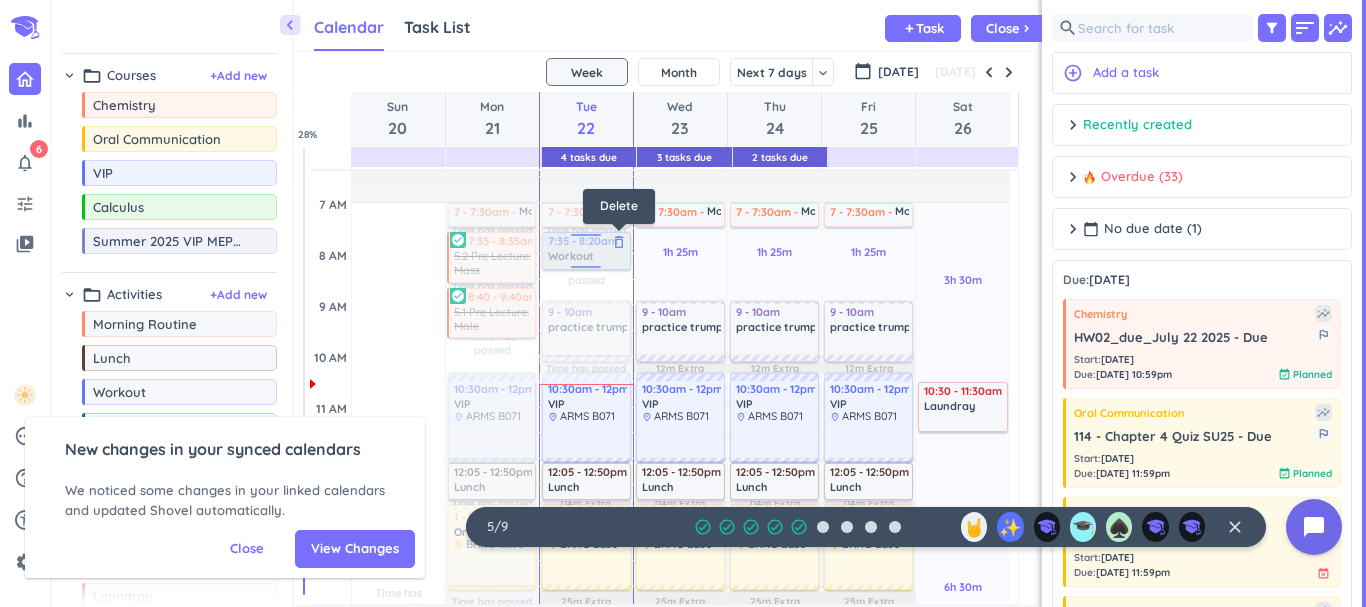 click on "delete_outline" at bounding box center [619, 242] 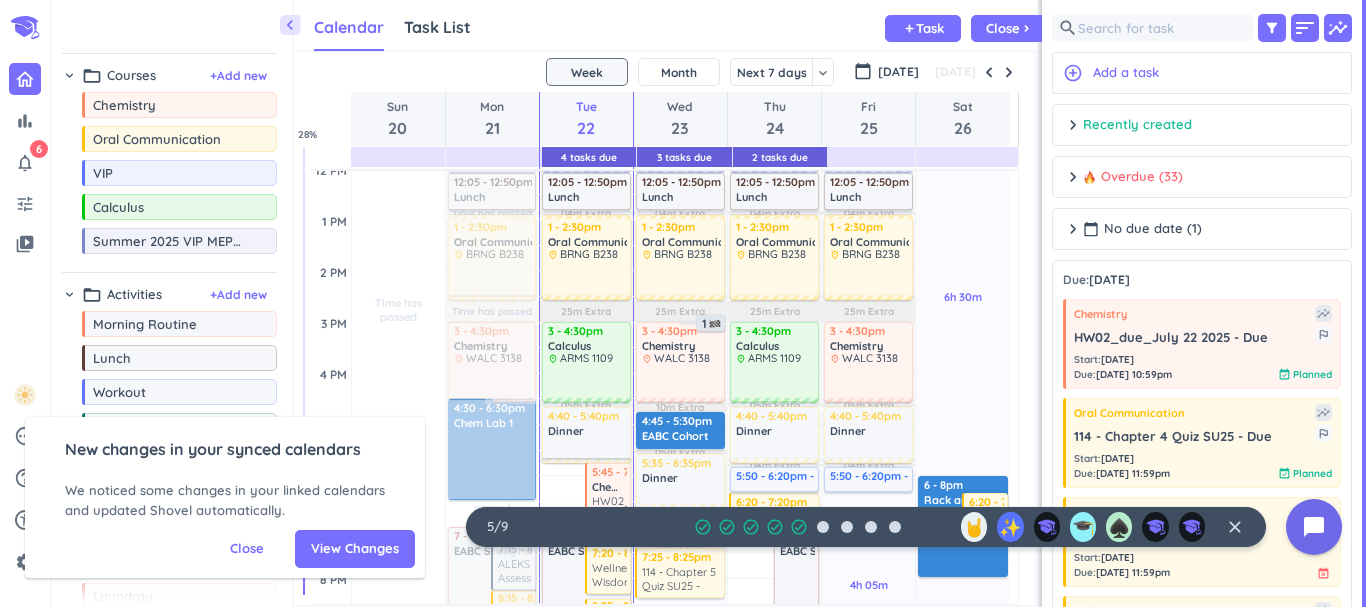 scroll, scrollTop: 454, scrollLeft: 0, axis: vertical 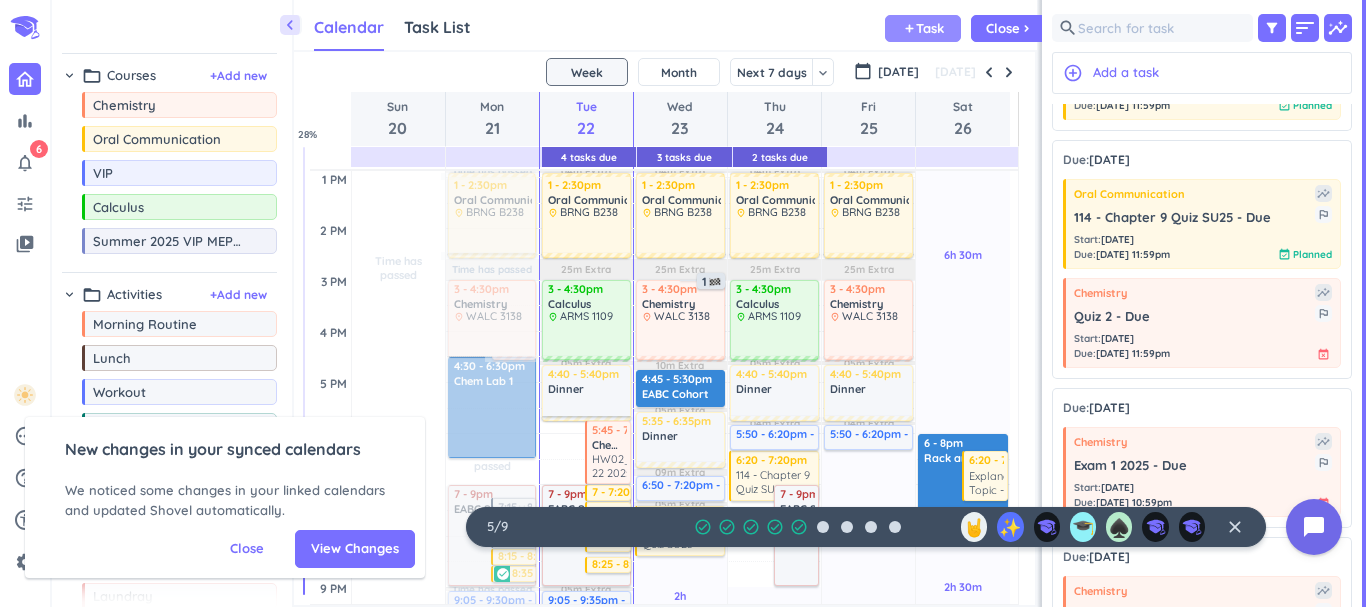 click on "Task" at bounding box center [930, 28] 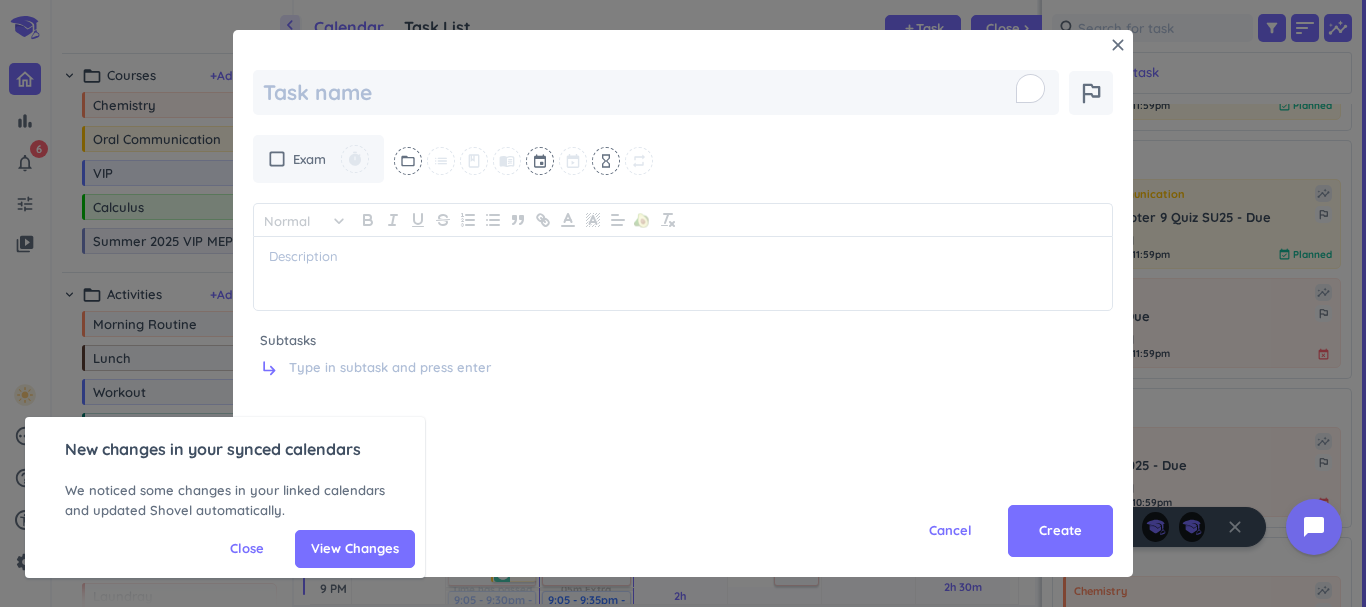 type on "C" 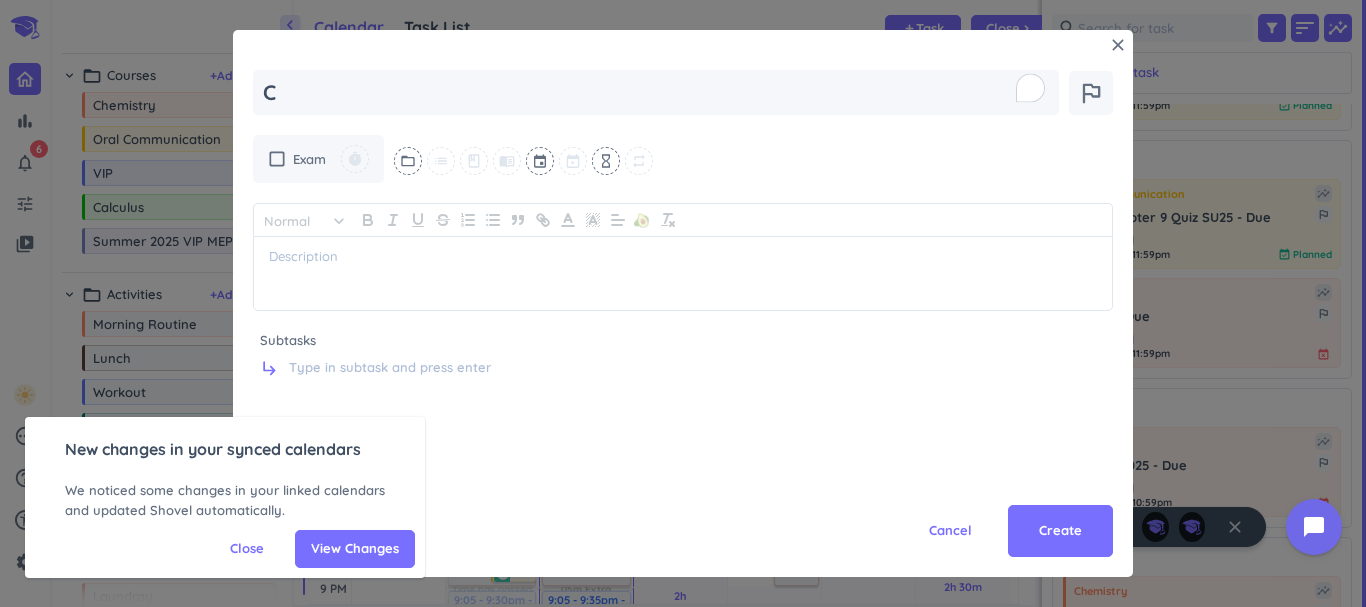 type on "x" 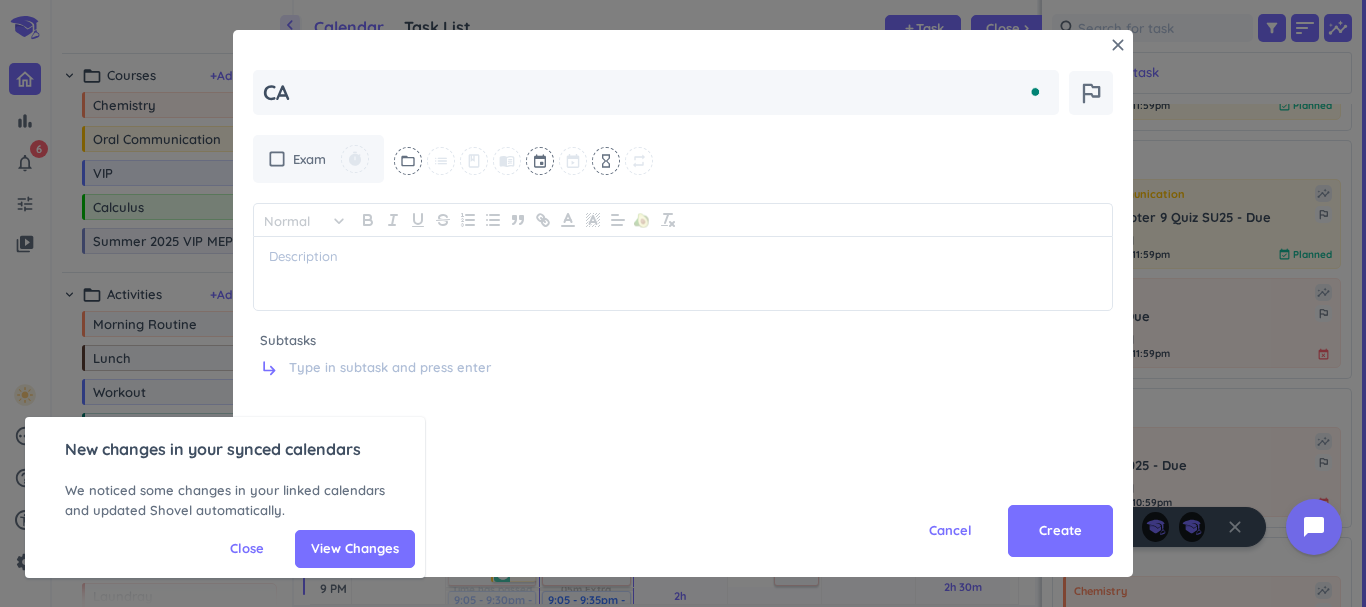type on "CAT" 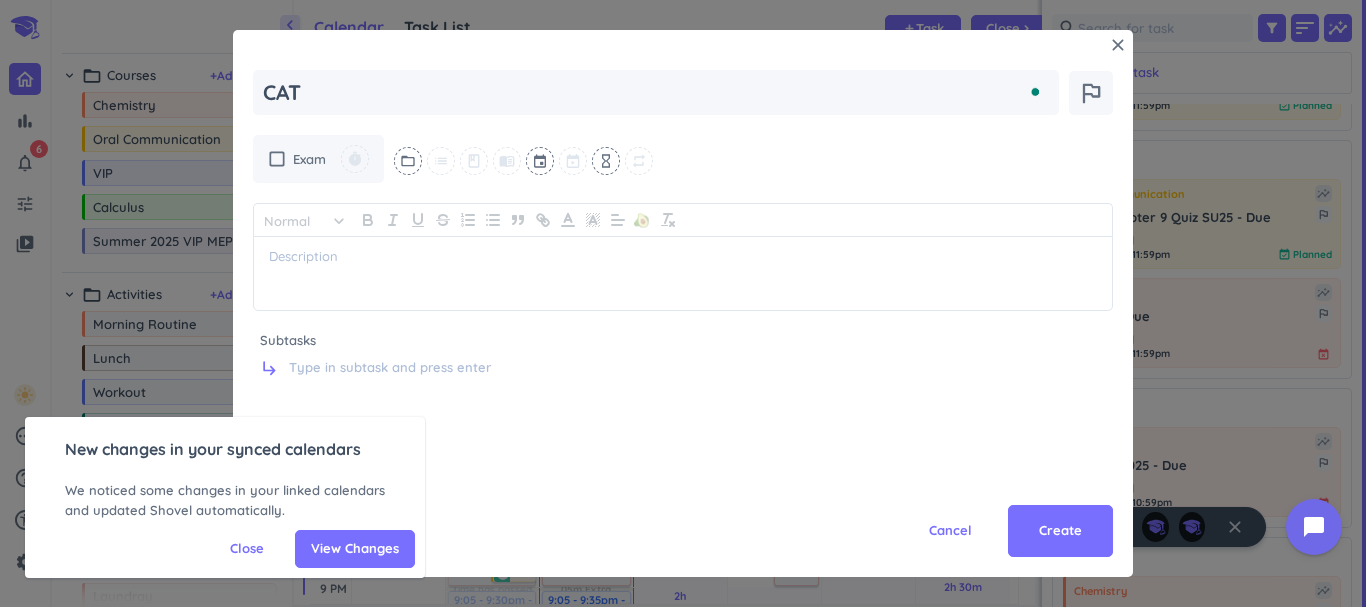 type on "x" 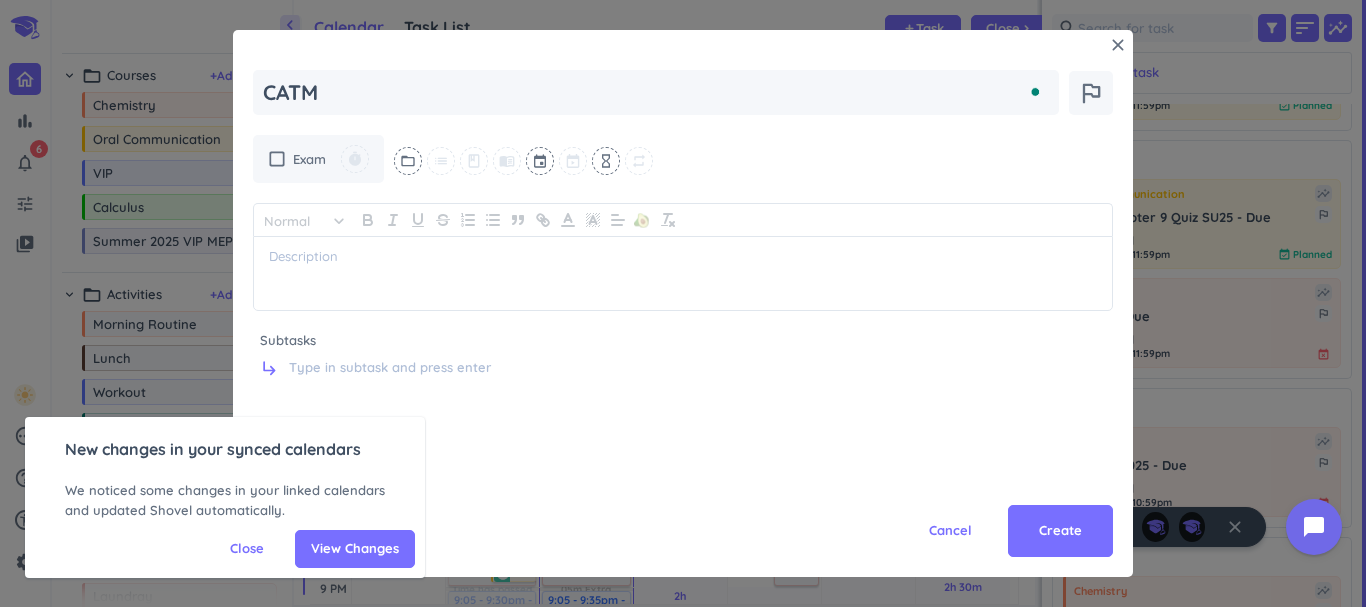 type on "x" 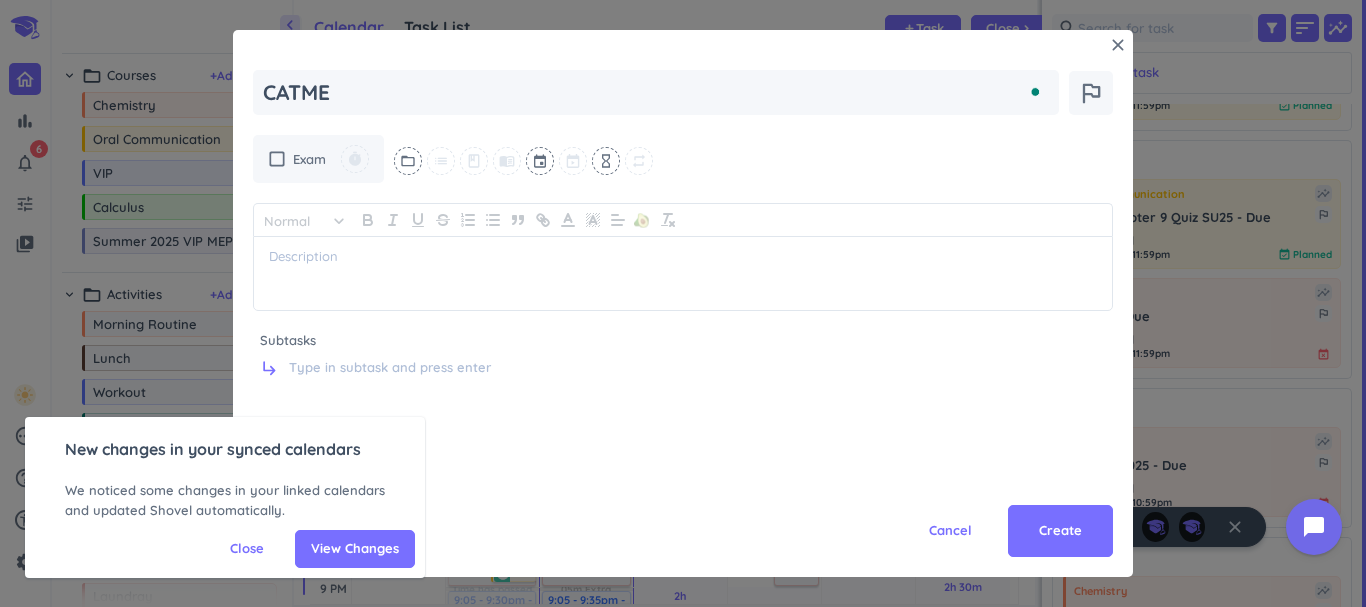 type on "x" 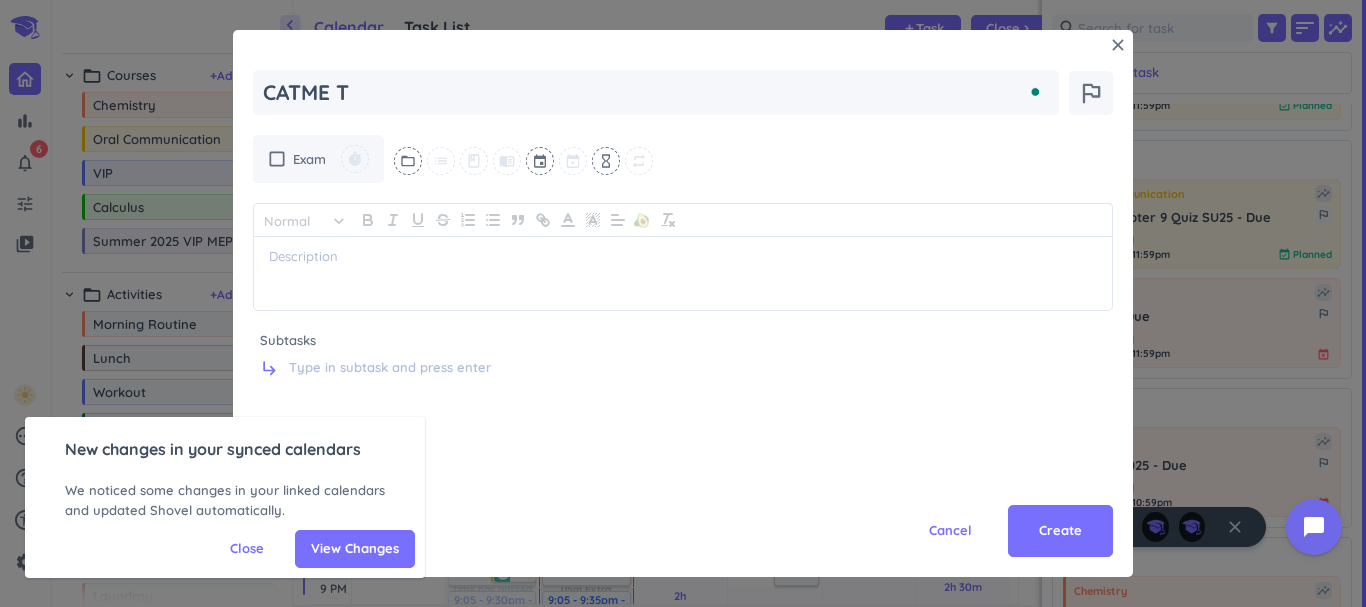 type on "x" 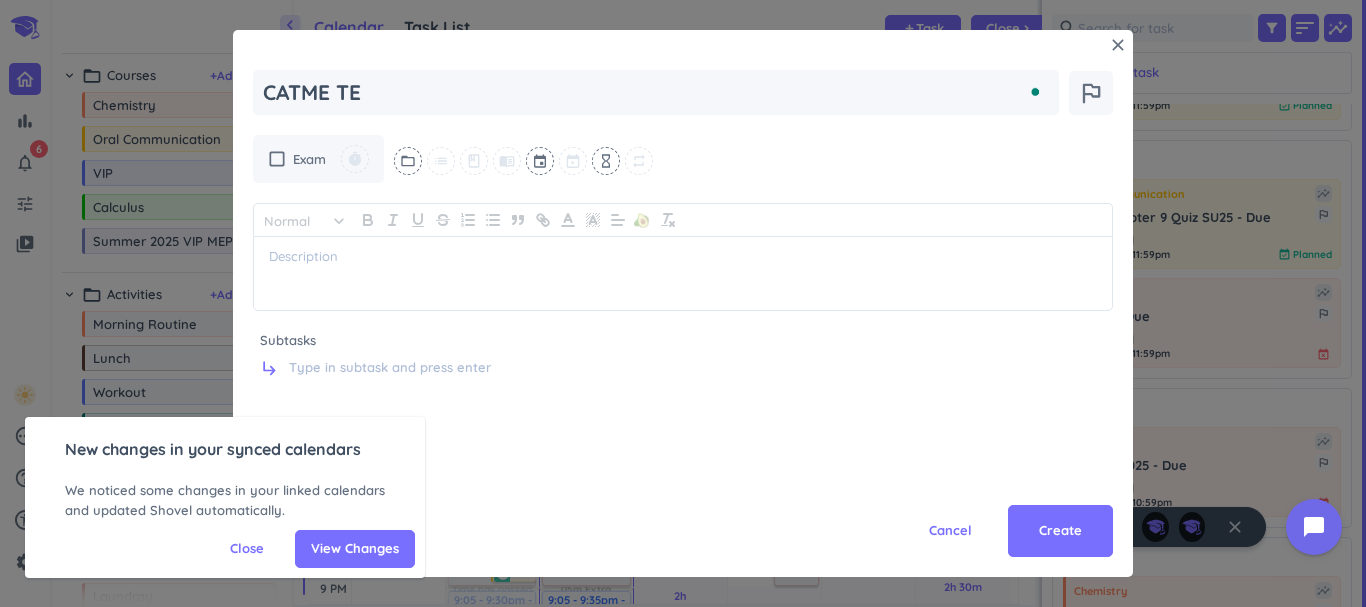 type on "x" 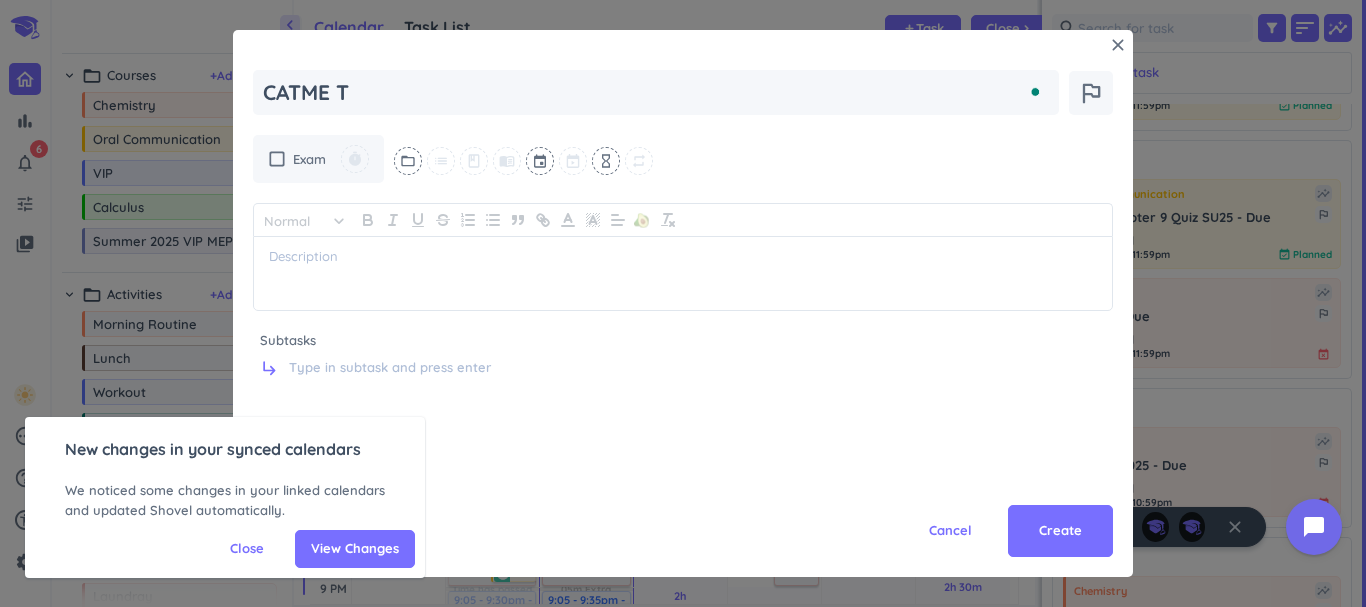 type on "x" 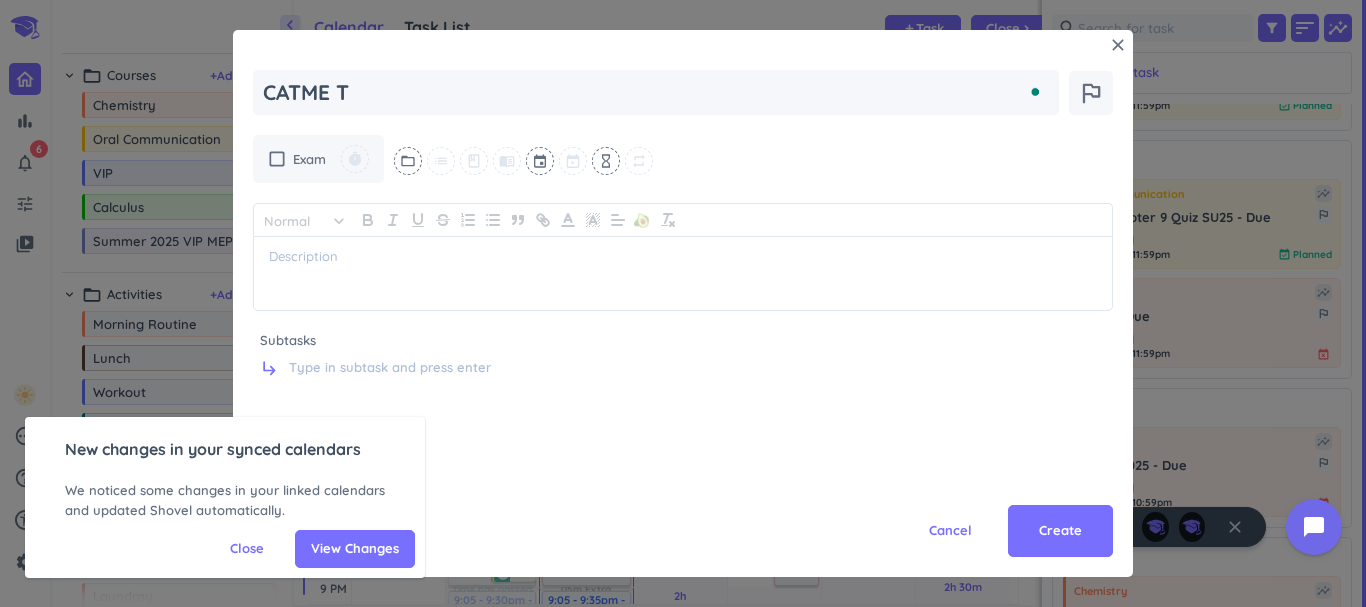 type on "CATME Te" 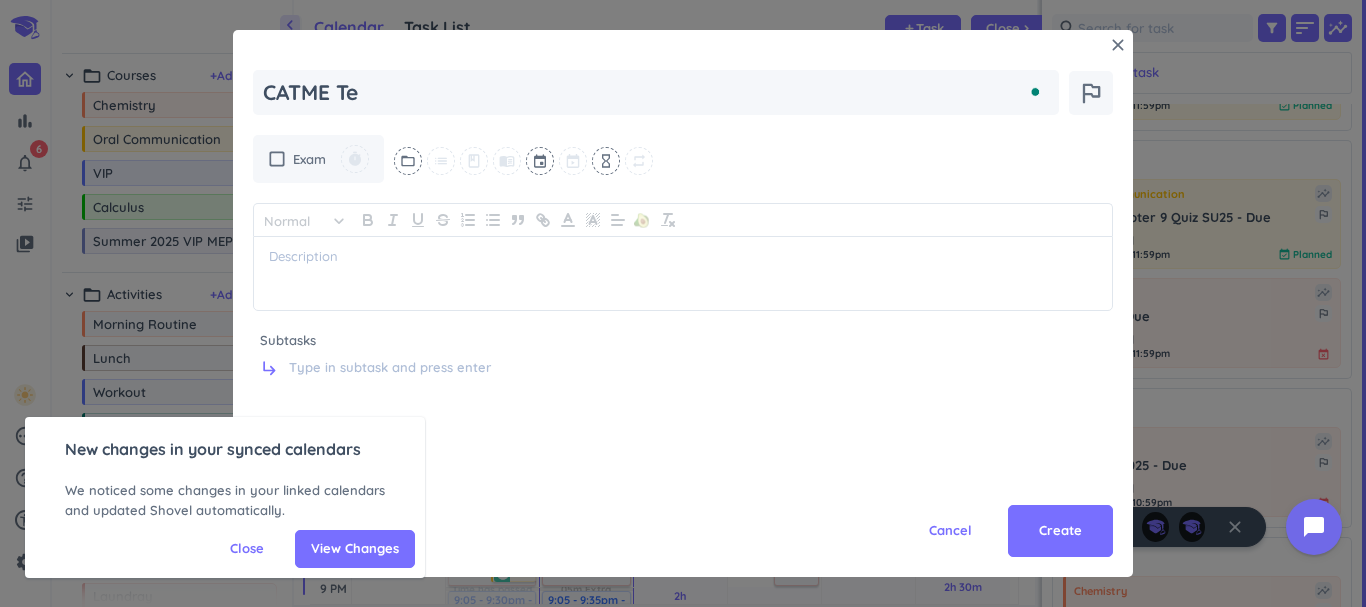 type on "x" 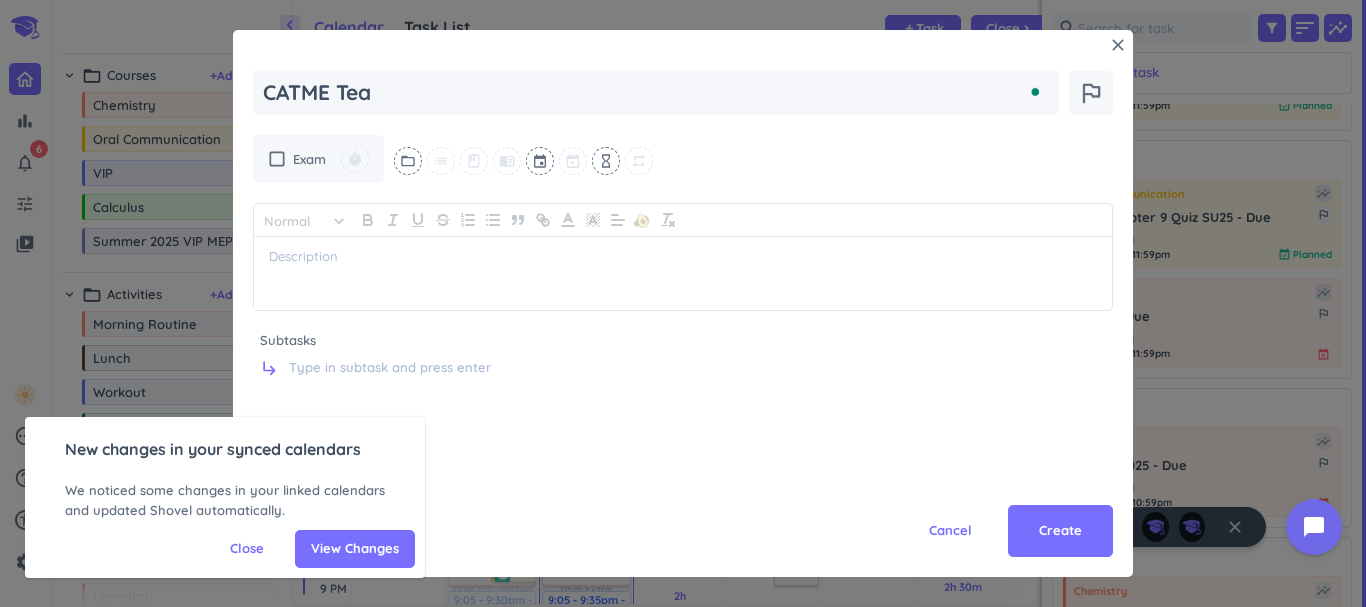 type on "x" 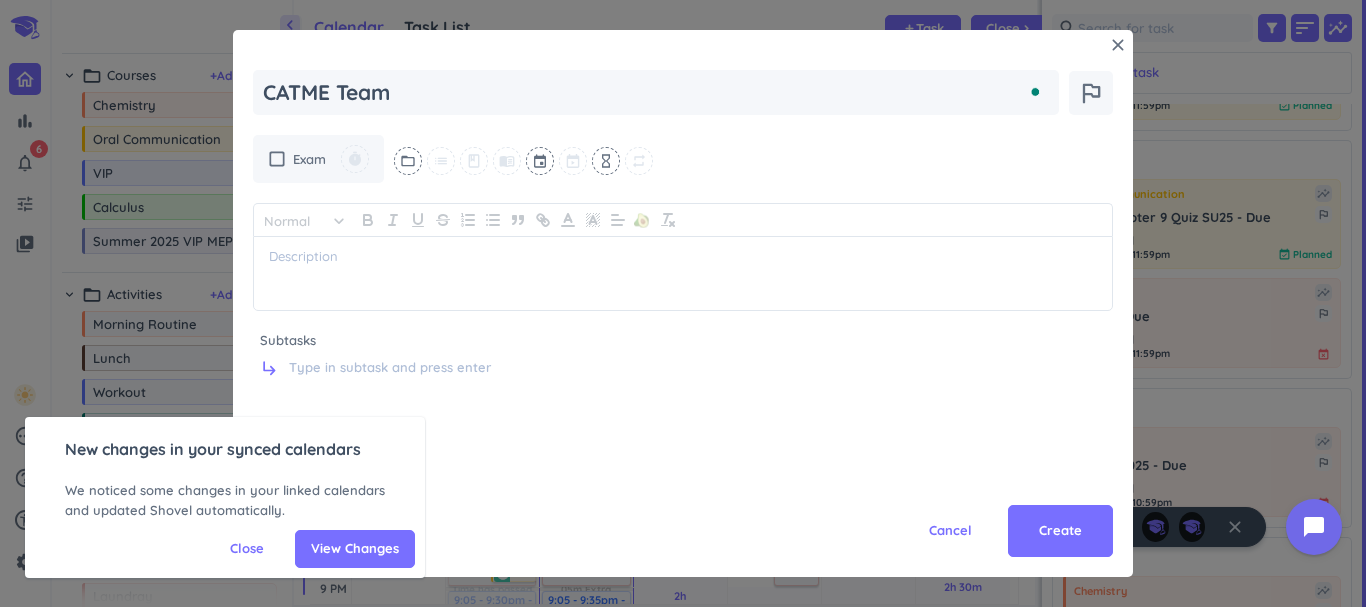 type on "x" 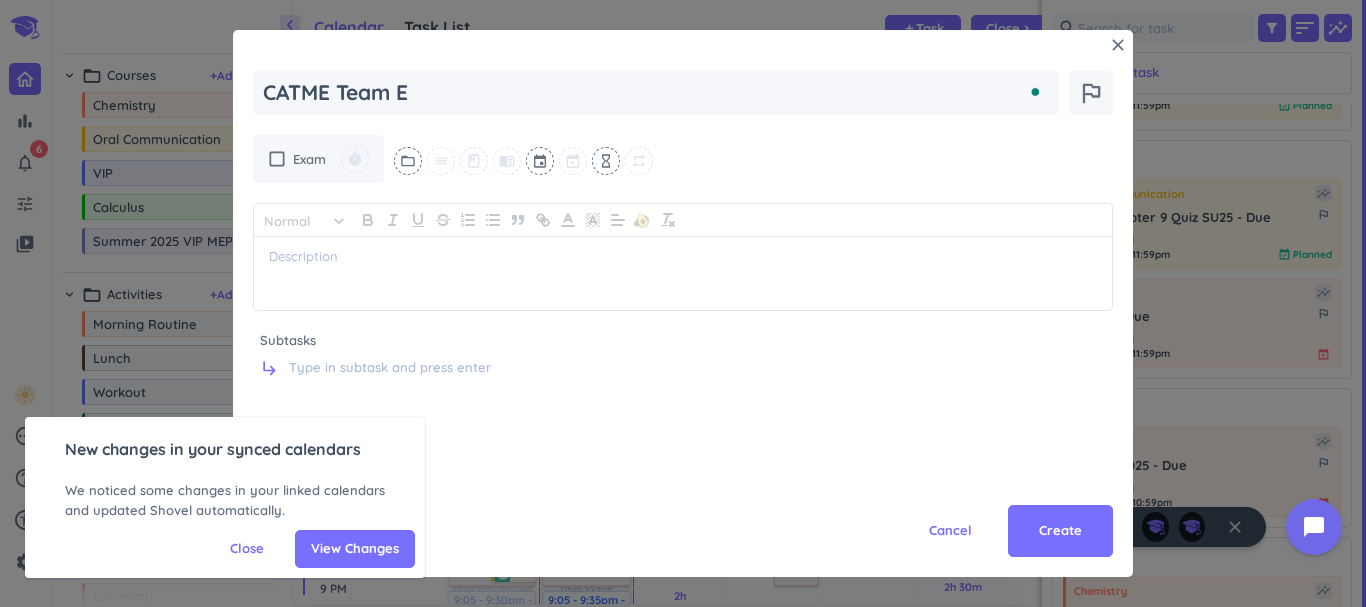 type on "x" 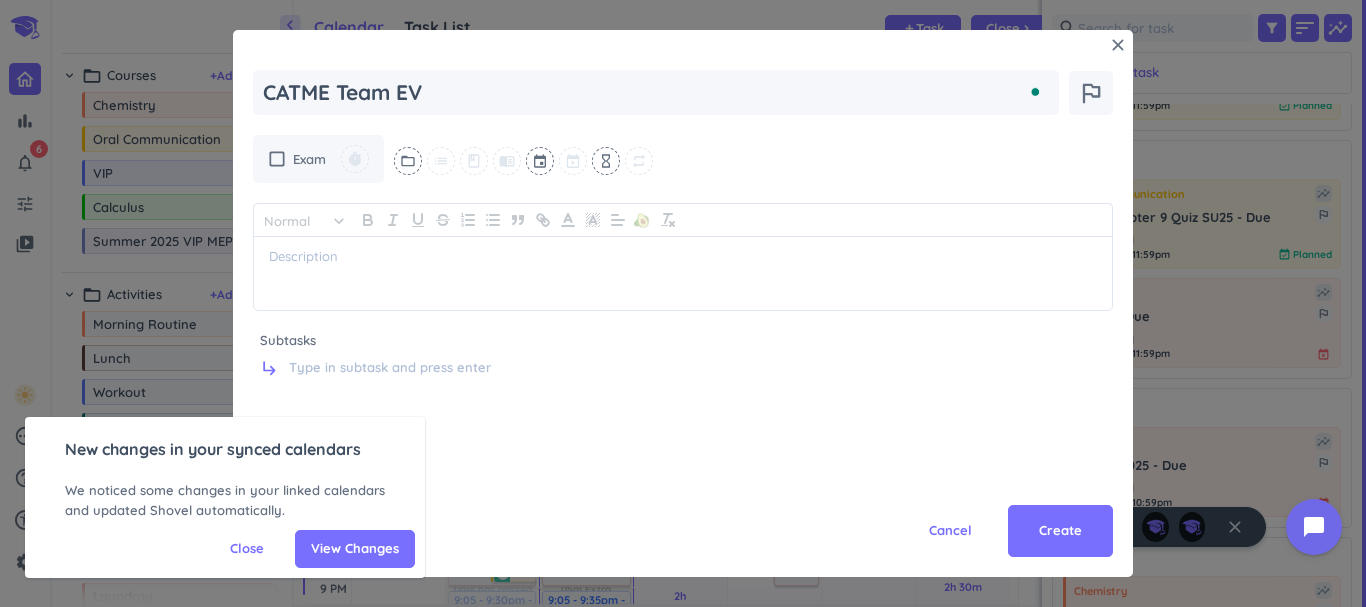 type on "x" 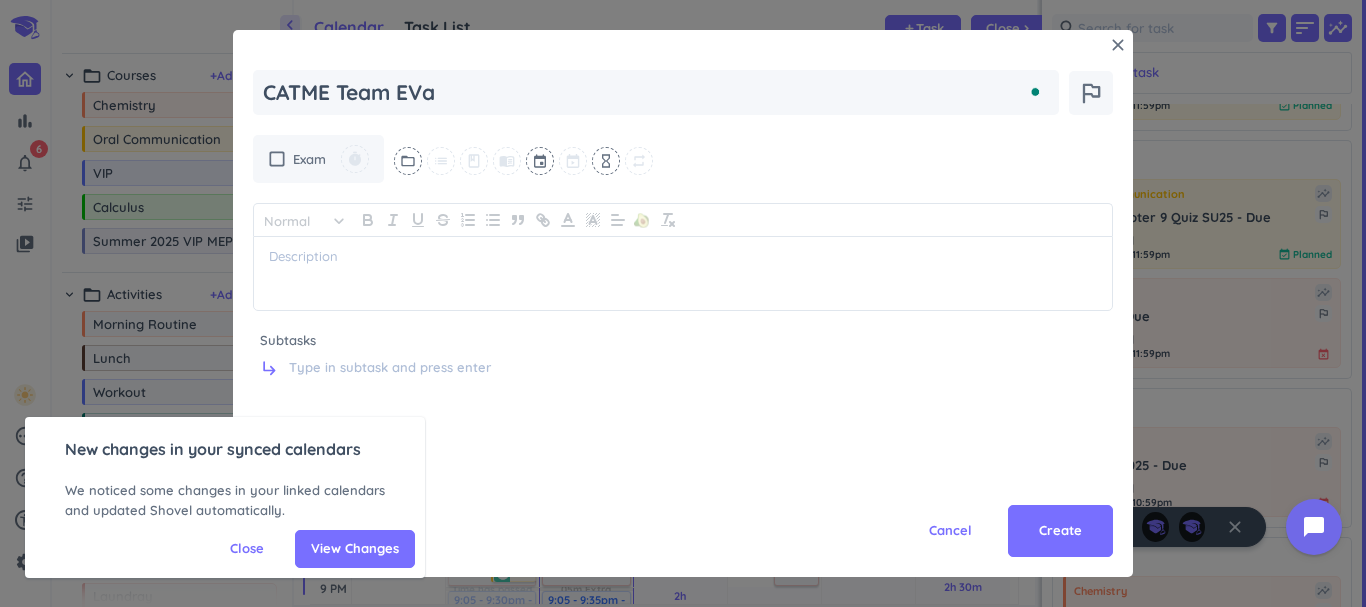 type on "x" 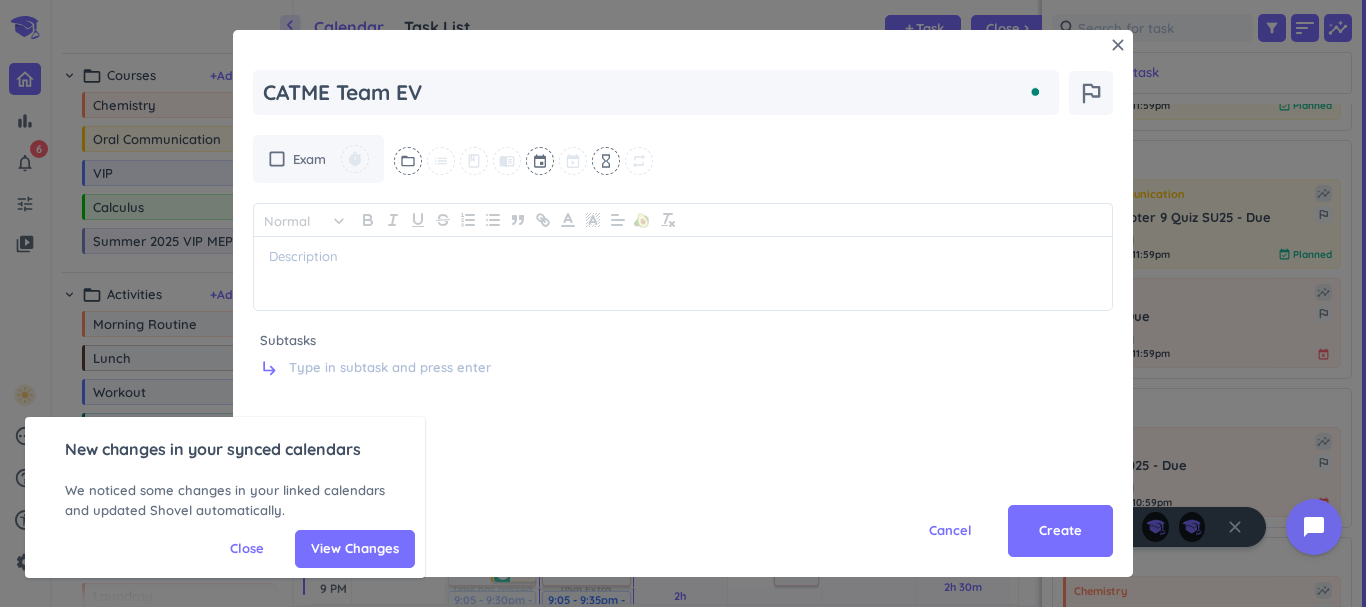 type on "x" 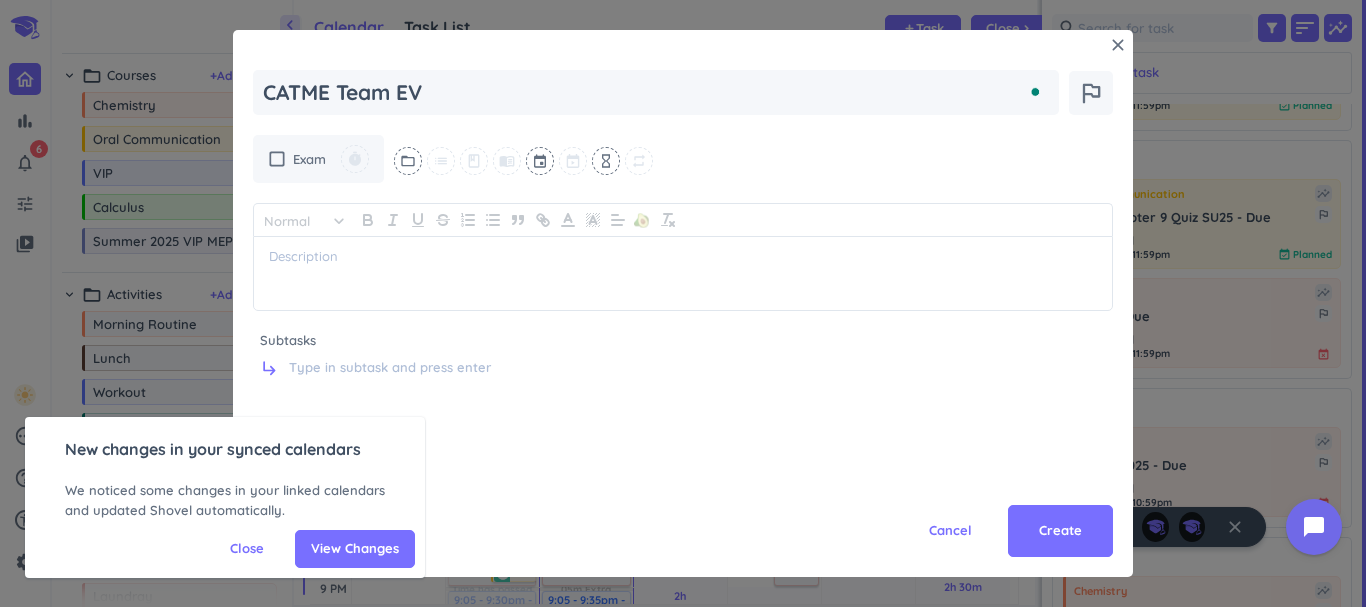 type on "CATME Team E" 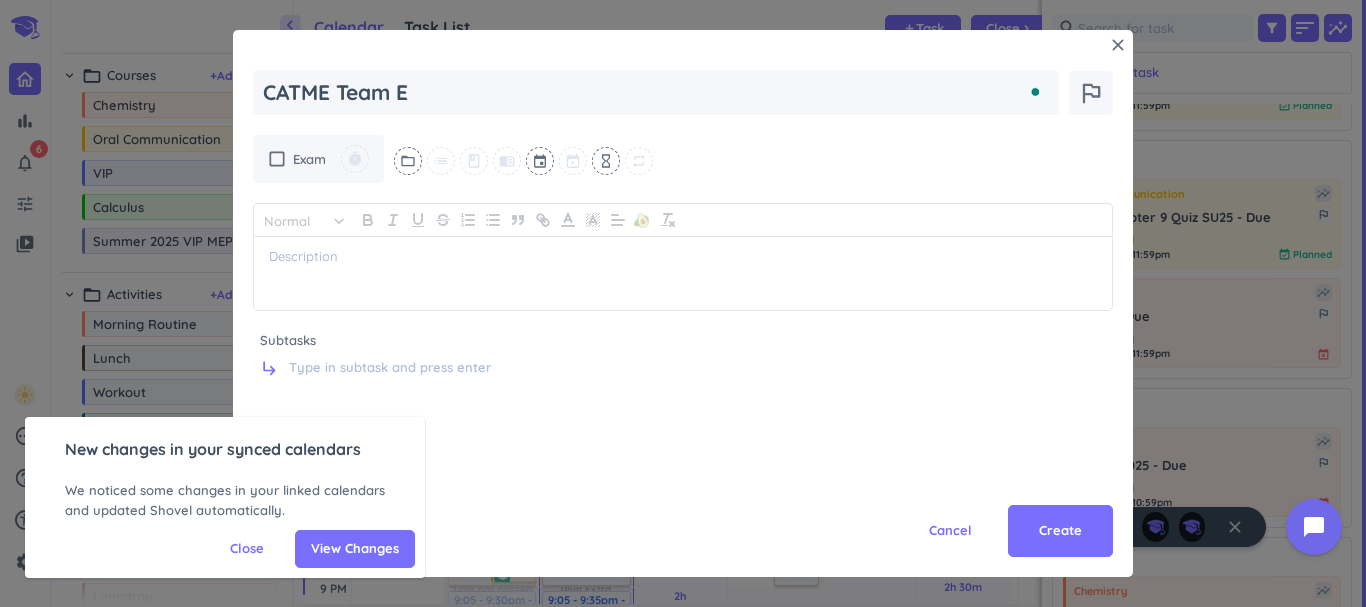 type on "x" 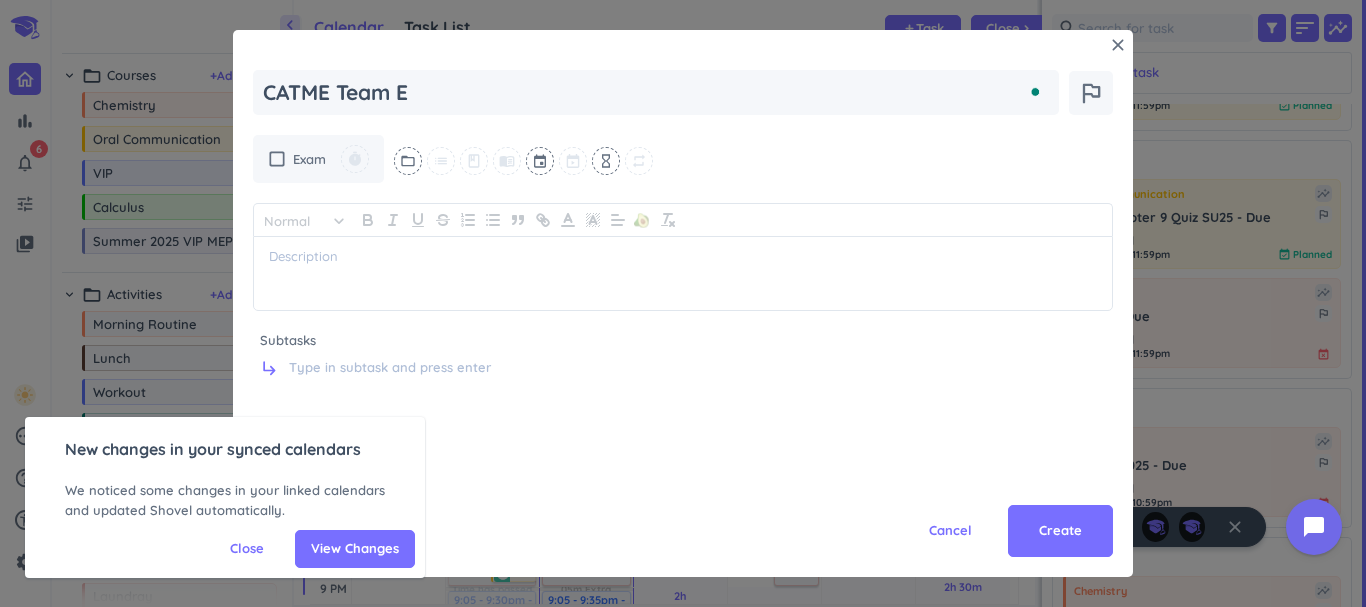 type on "CATME Team Ev" 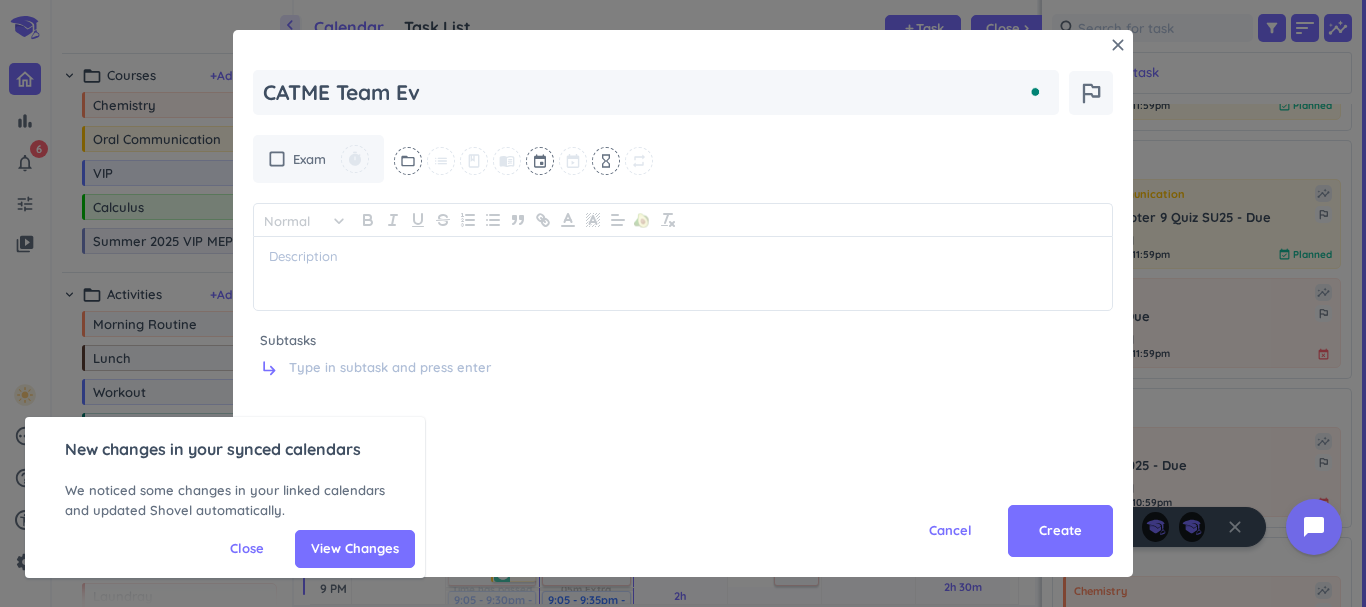 type on "x" 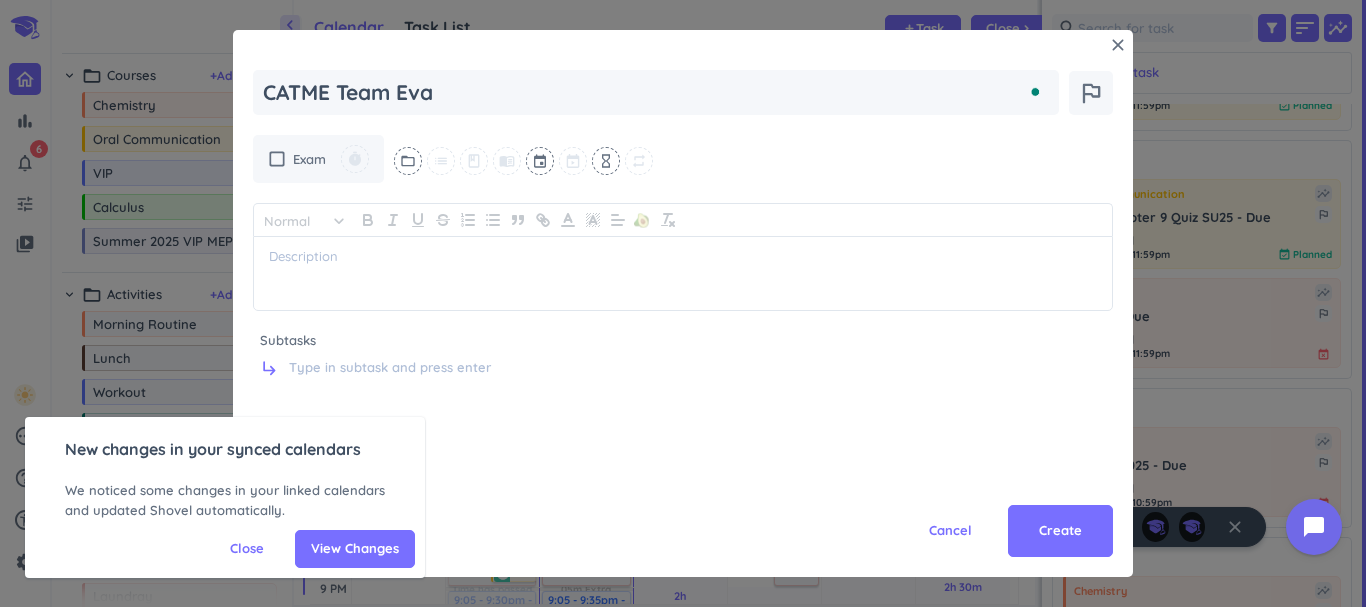 type on "x" 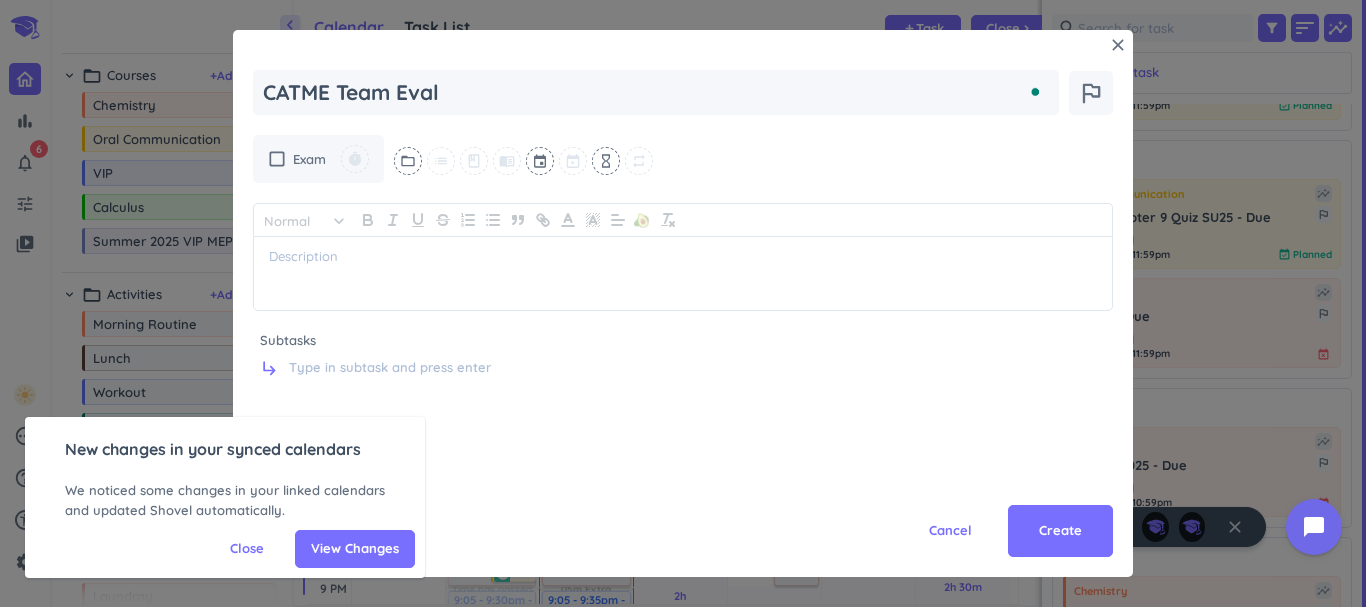 type on "x" 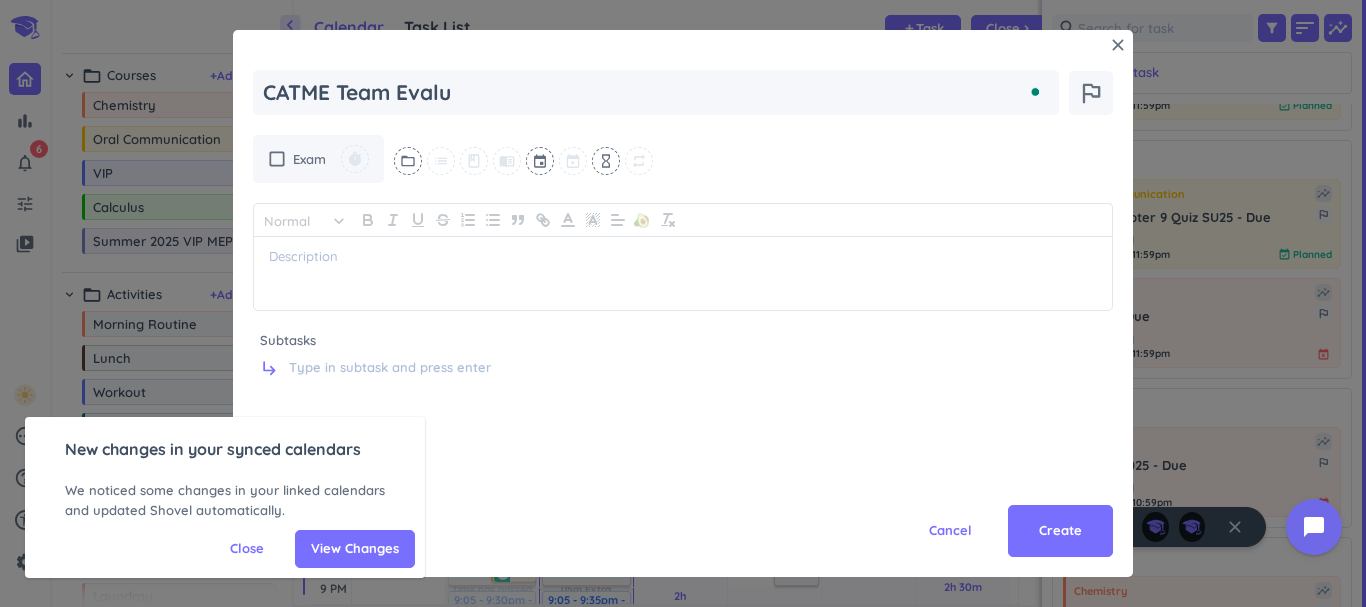 type on "x" 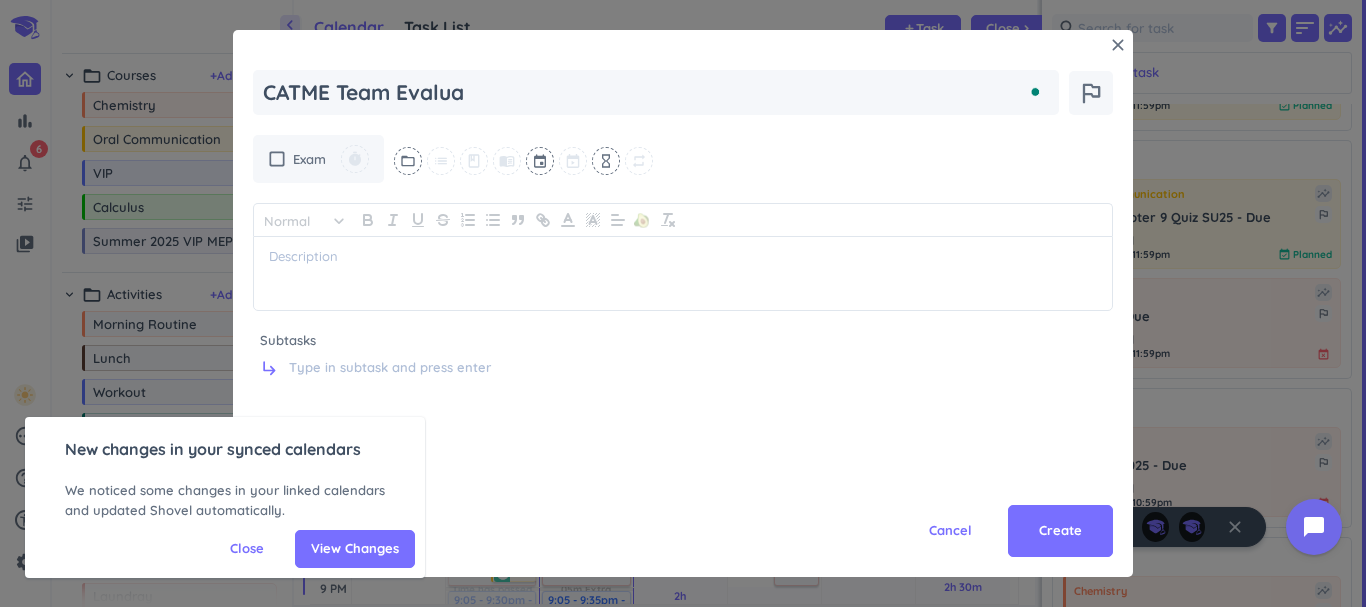 type on "x" 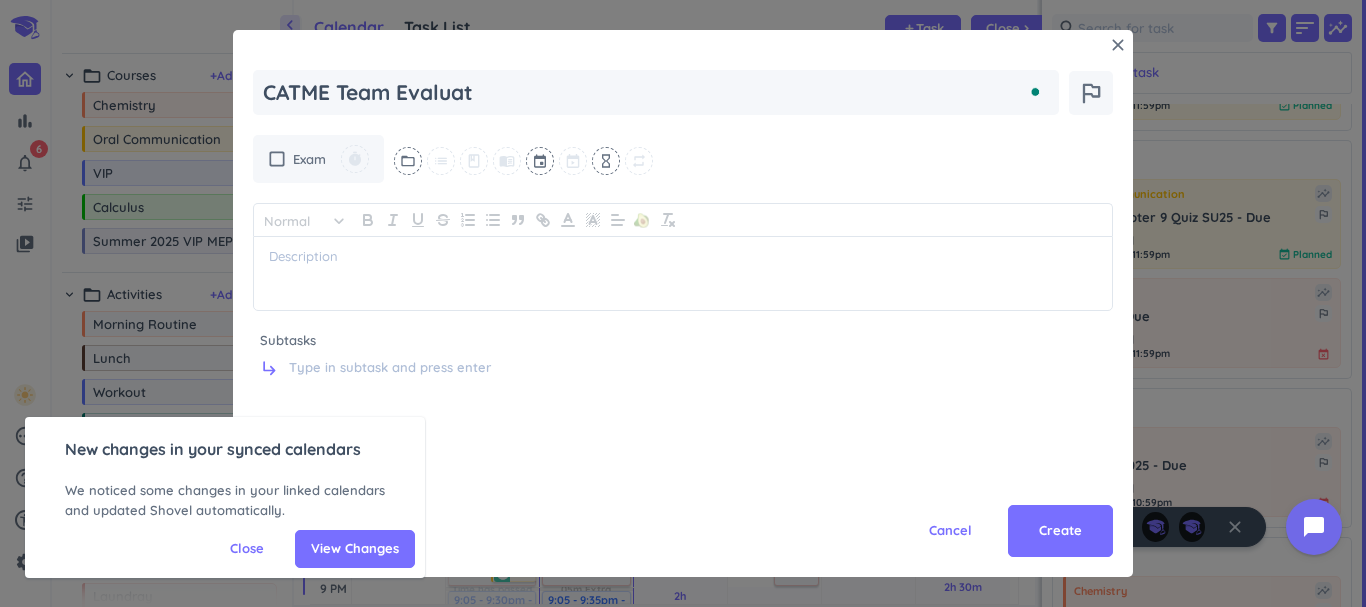 type on "x" 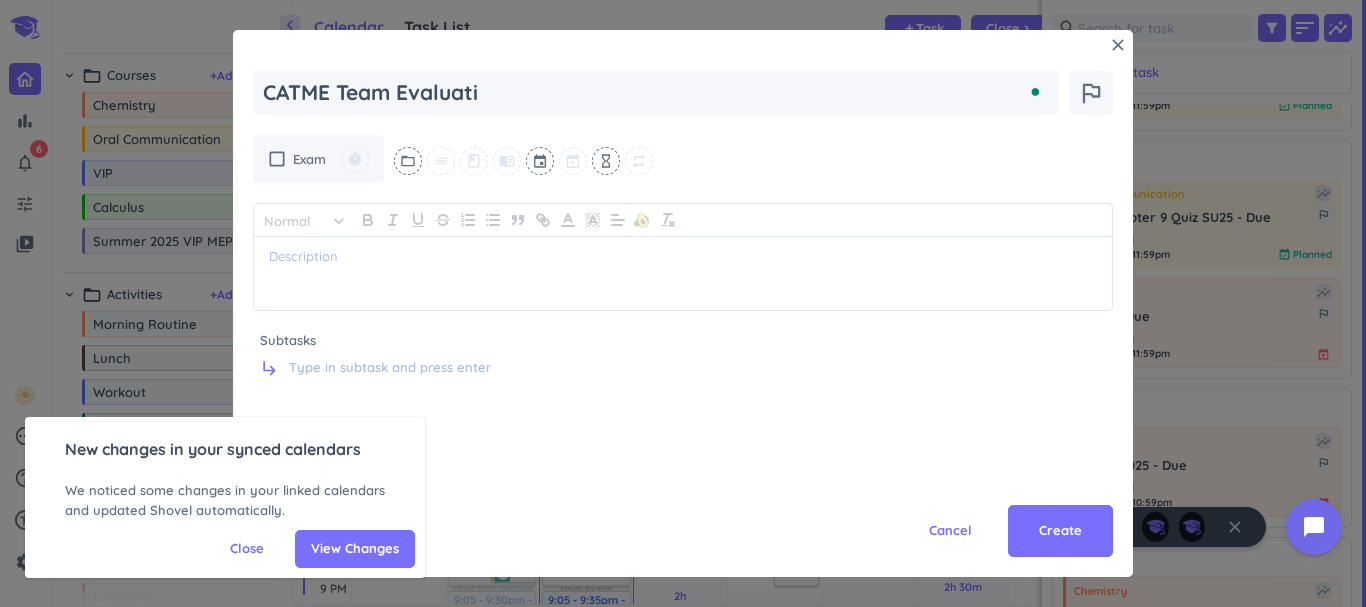type on "CATME Team Evaluatio" 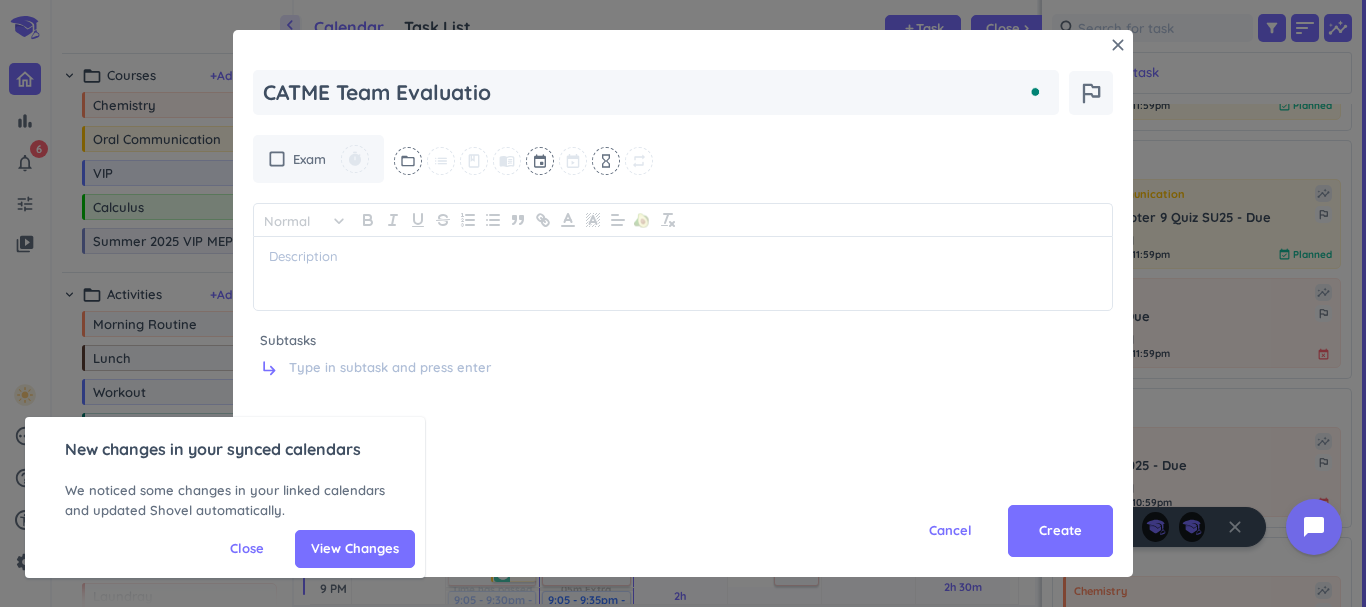 type on "x" 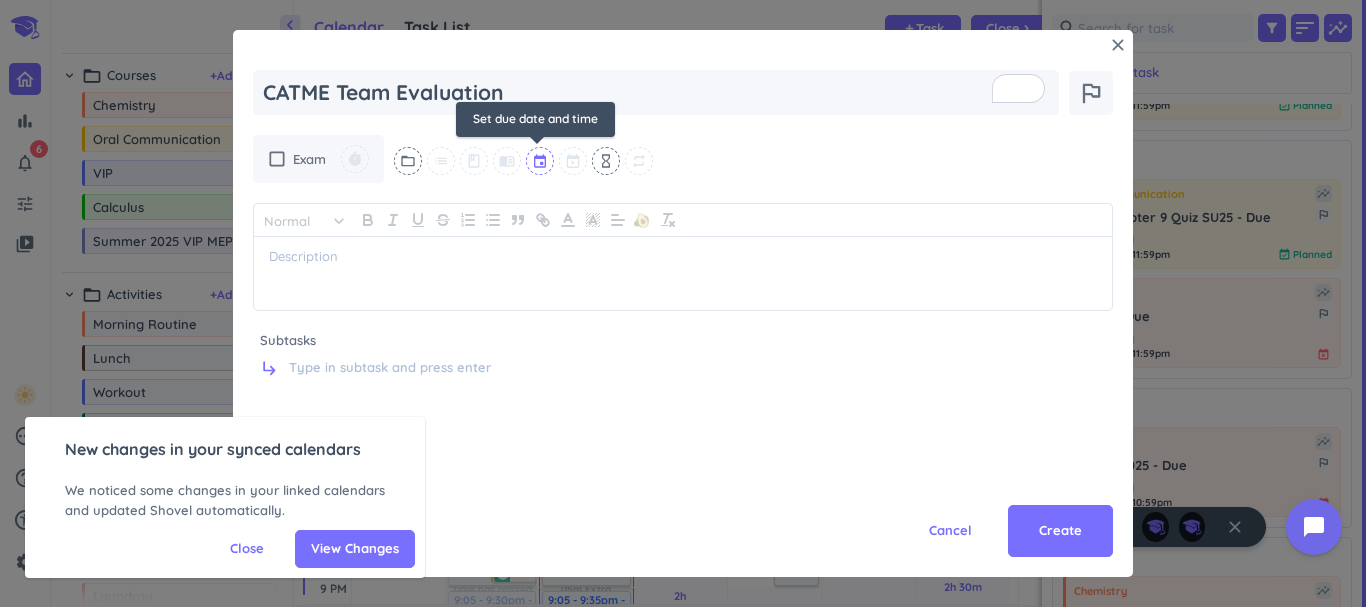 type on "CATME Team Evaluation" 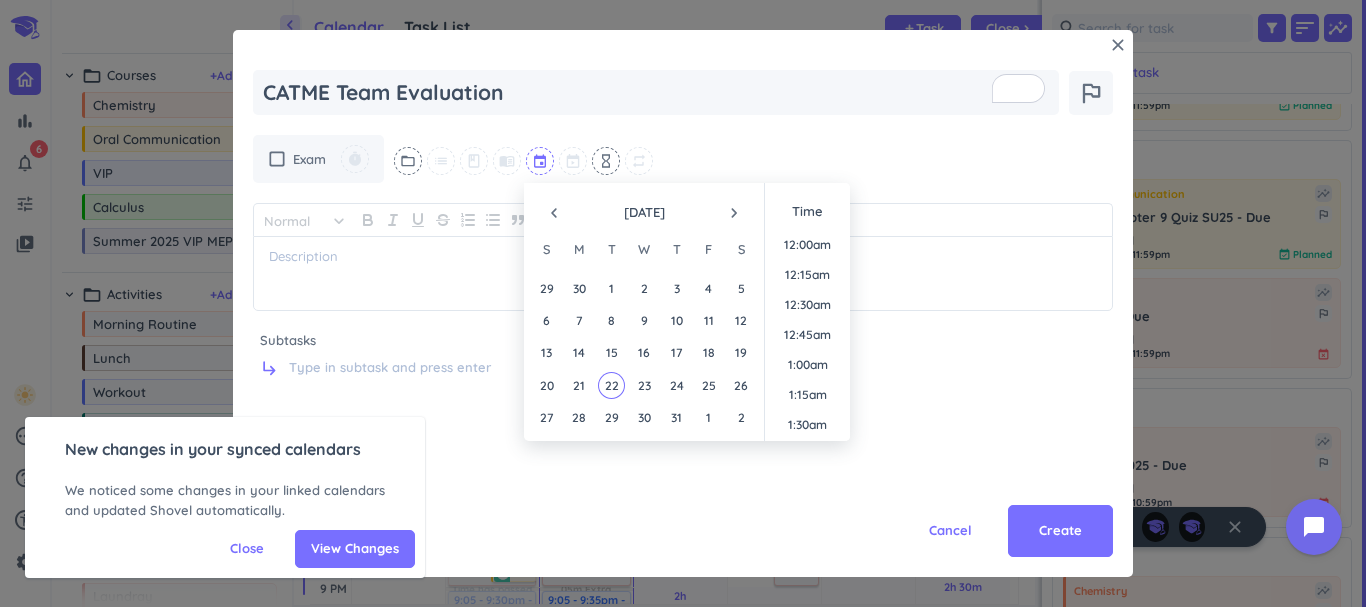 scroll, scrollTop: 1169, scrollLeft: 0, axis: vertical 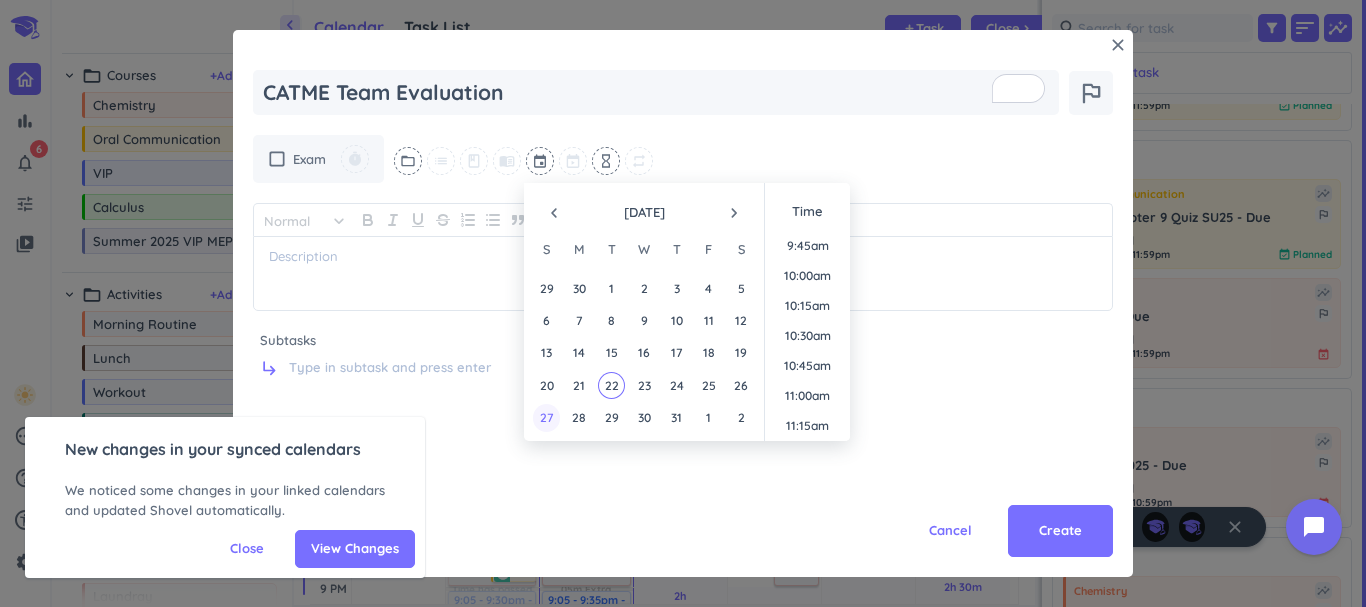 click on "27" at bounding box center (546, 417) 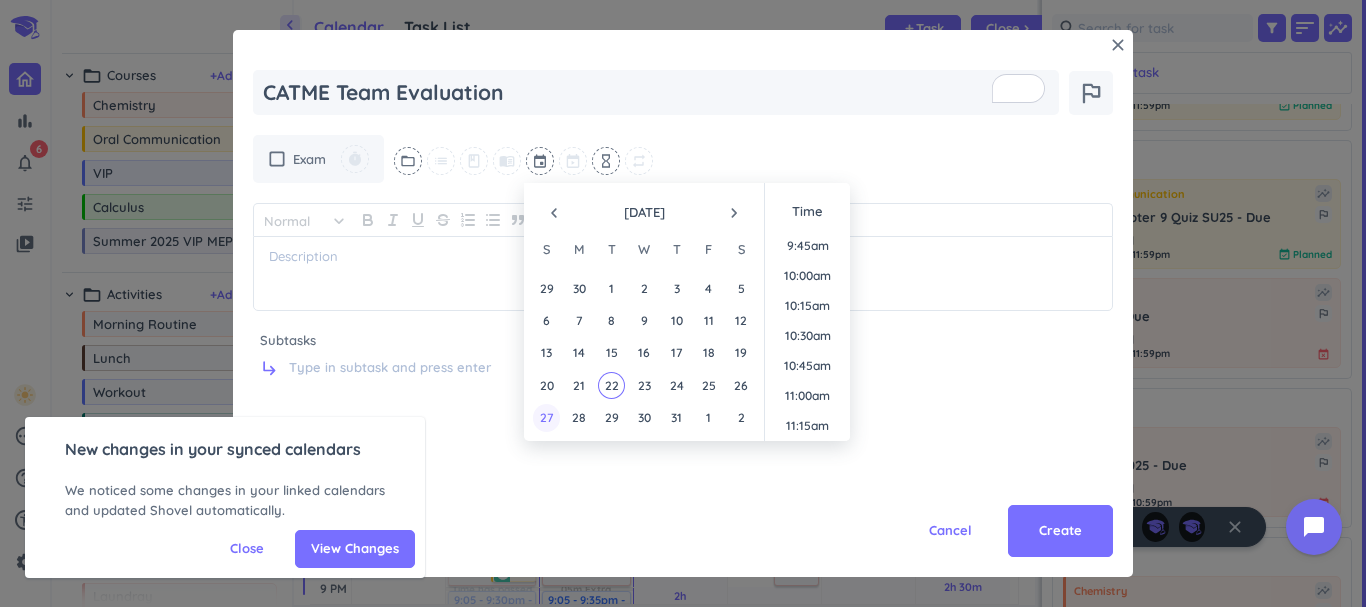 type on "x" 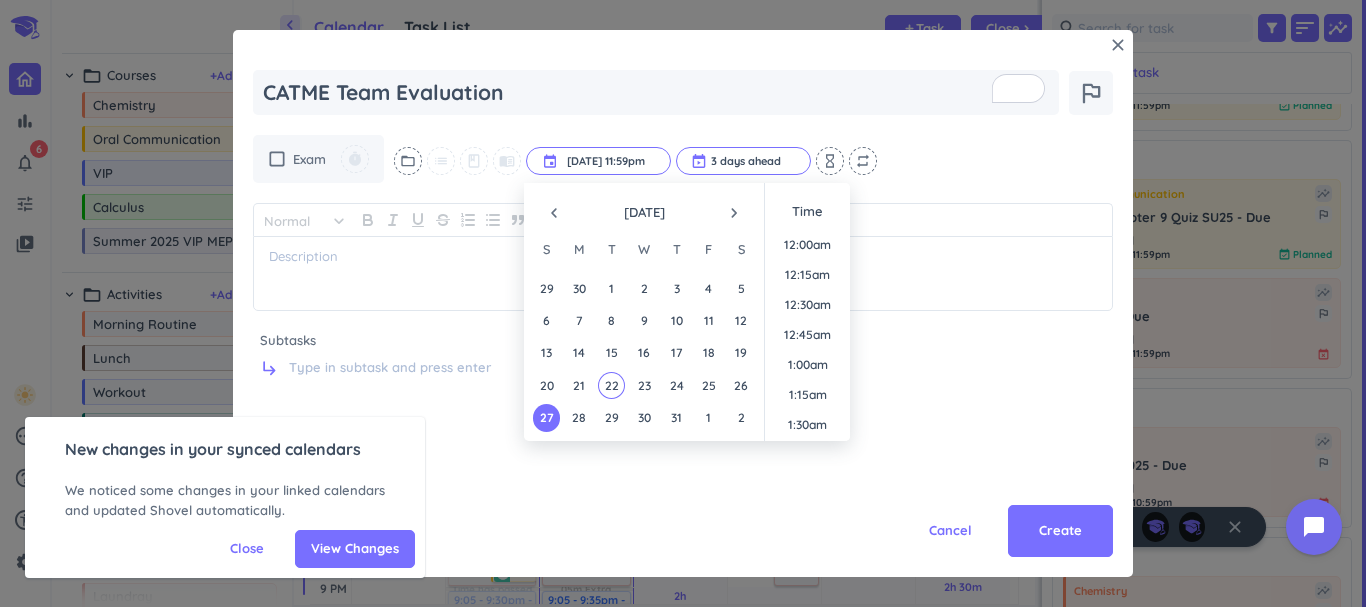 scroll, scrollTop: 2698, scrollLeft: 0, axis: vertical 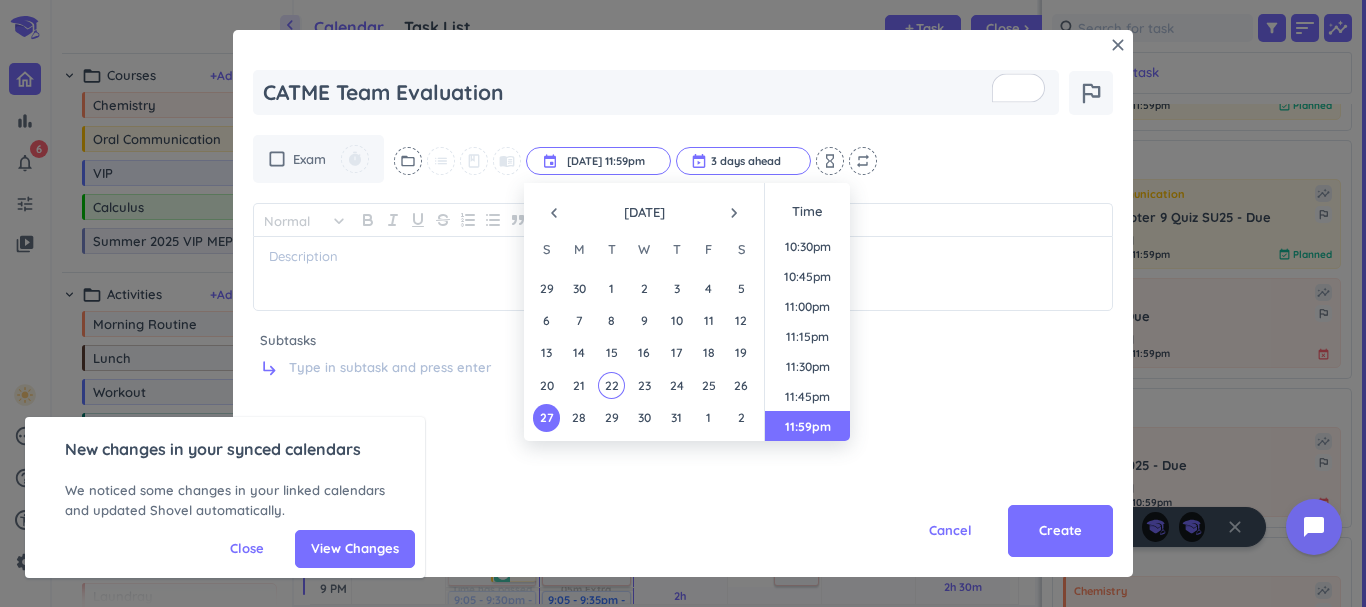 click on "Cancel Create" at bounding box center [683, 487] 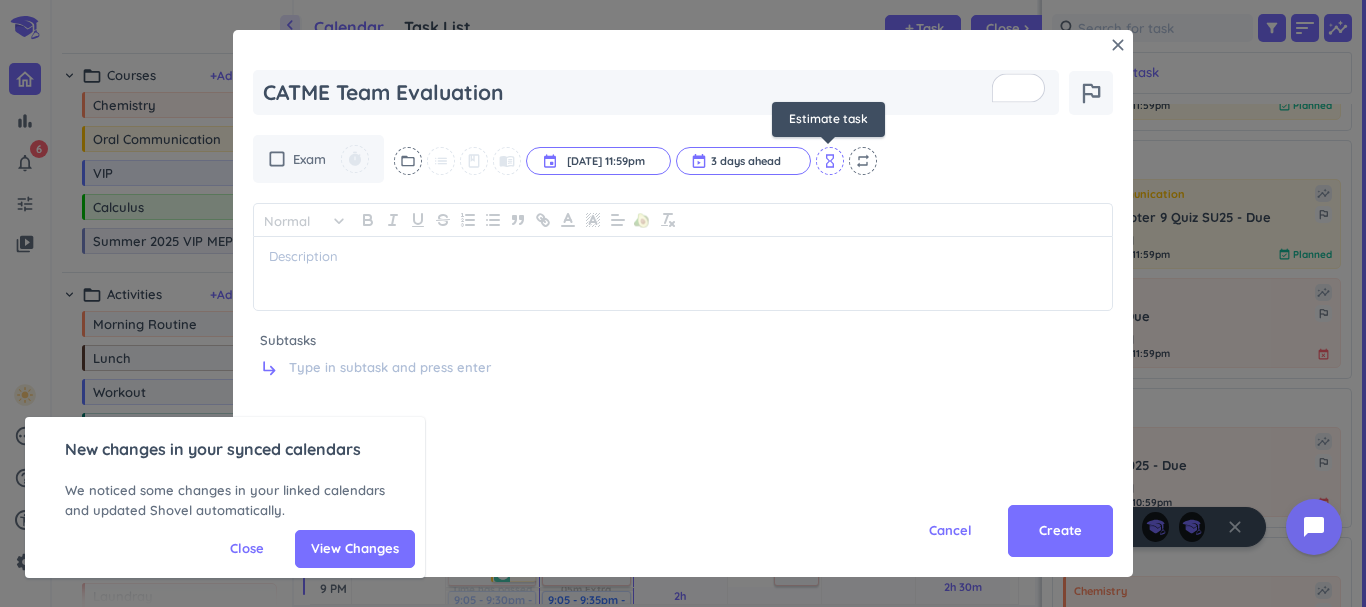 click on "hourglass_empty" at bounding box center (830, 161) 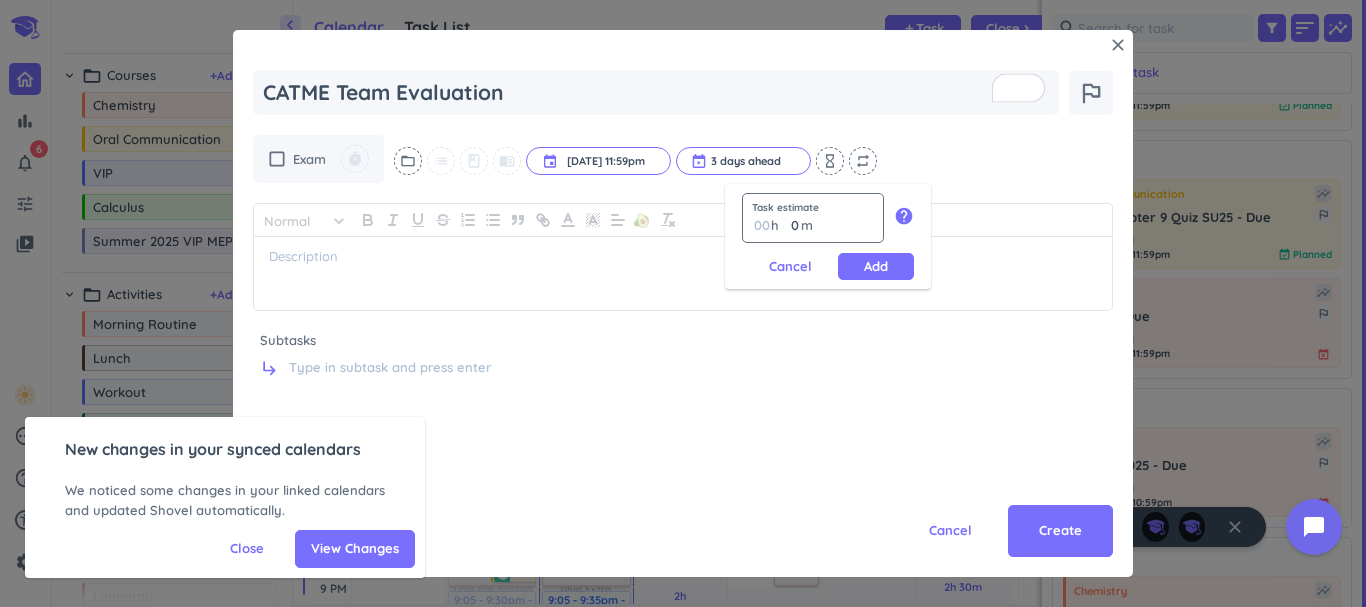 type on "1" 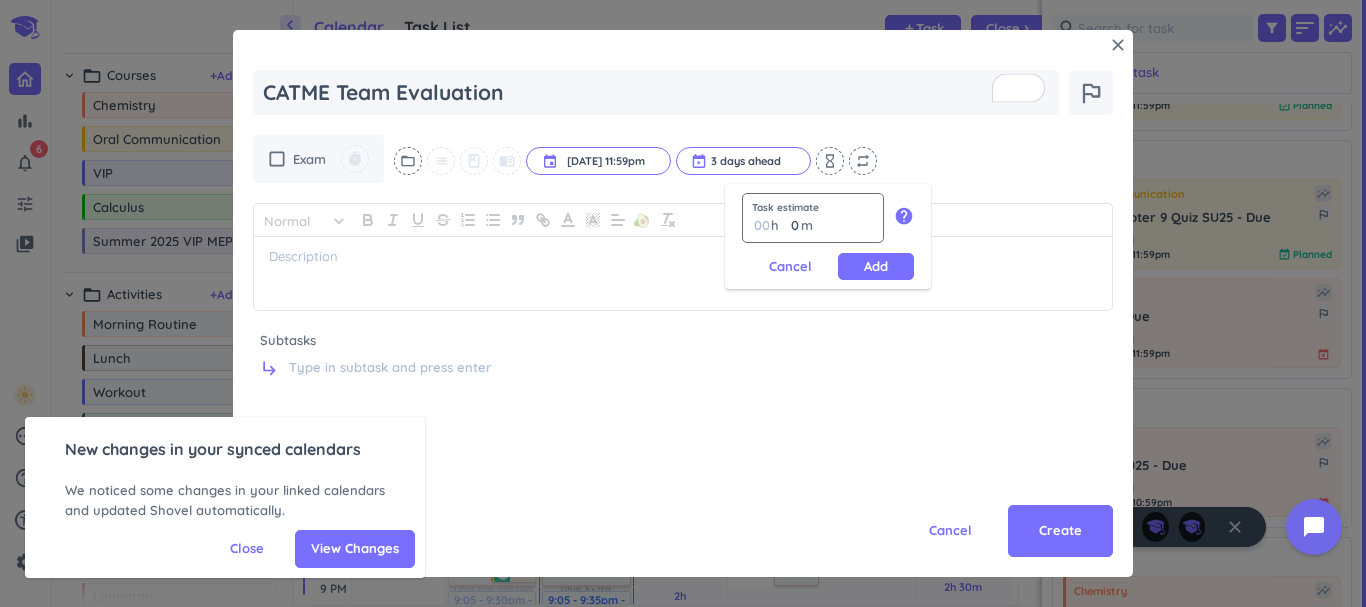 type 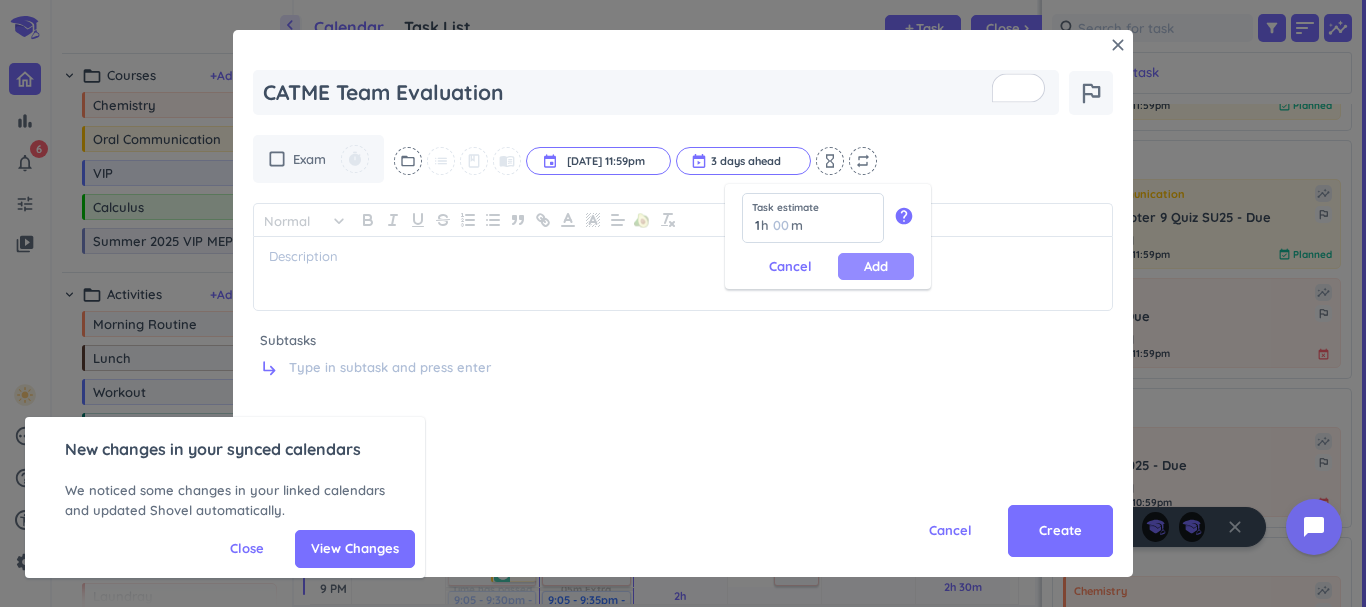 type on "1" 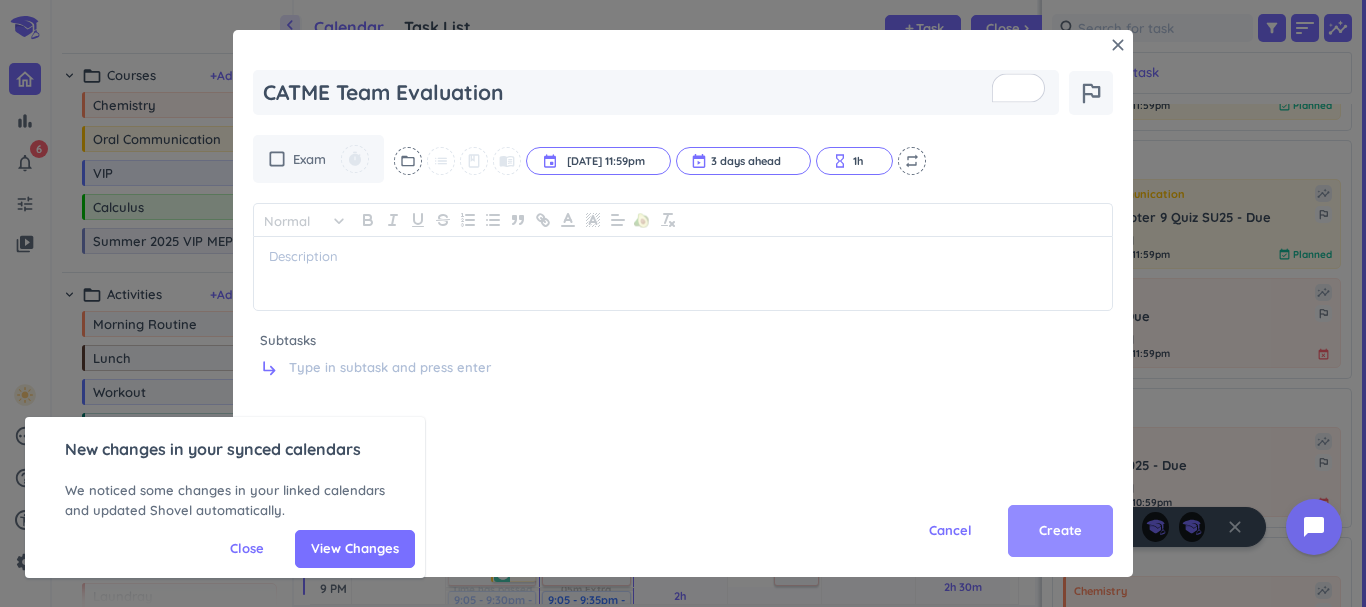 click on "Create" at bounding box center (1060, 531) 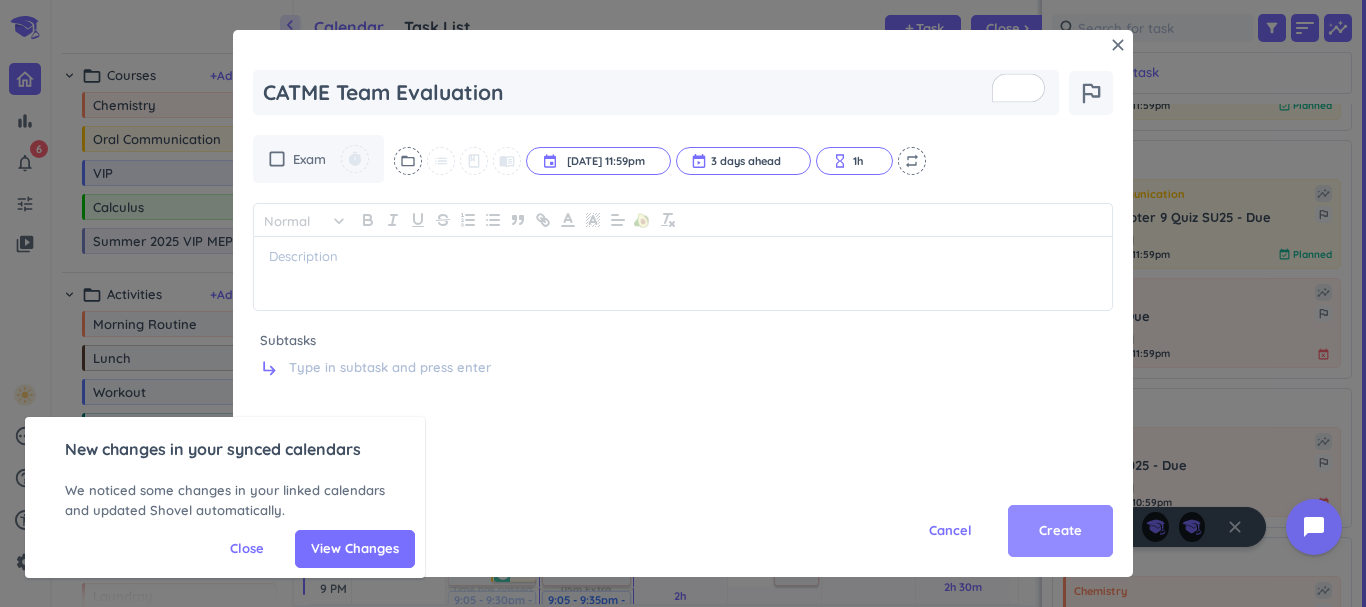 type on "x" 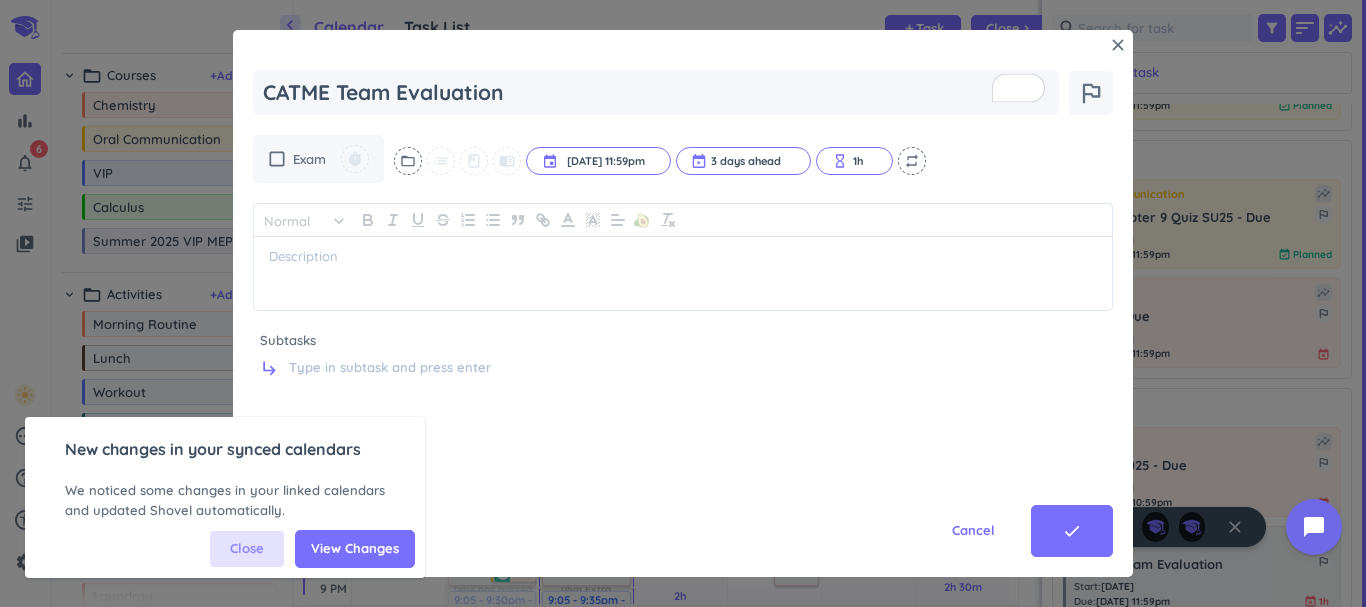 click on "Close" at bounding box center (247, 549) 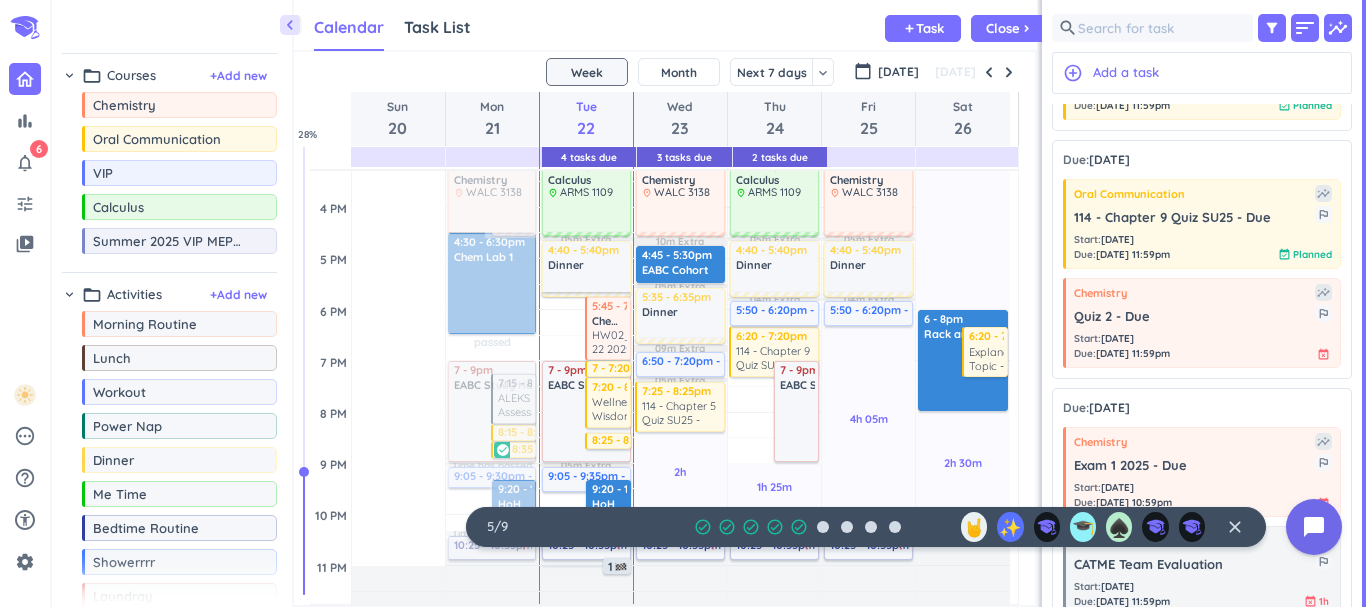 scroll, scrollTop: 579, scrollLeft: 0, axis: vertical 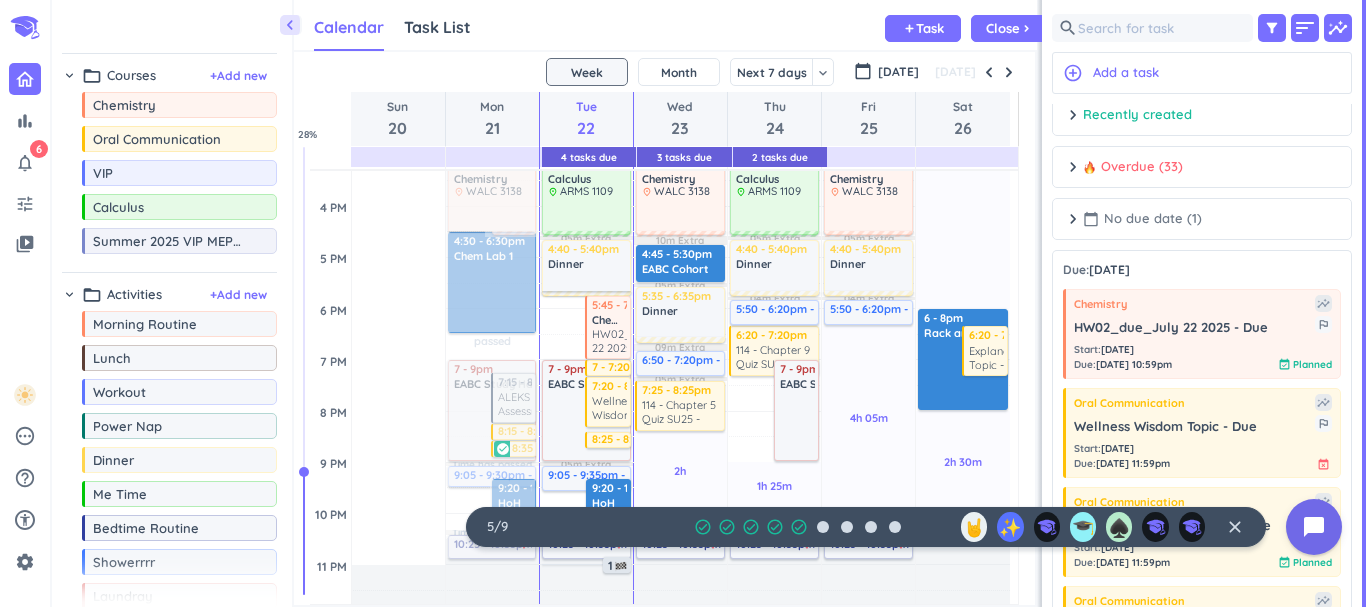 click on "chevron_right calendar_today No due date (1) done Mark all complete" at bounding box center (1202, 224) 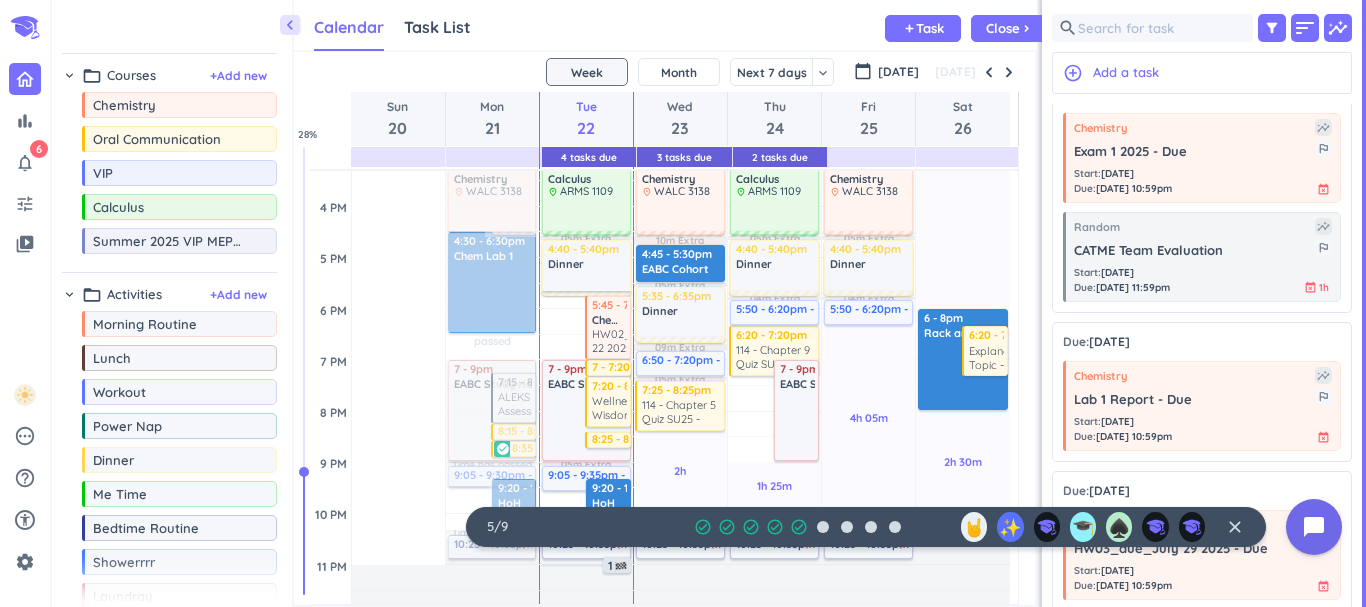 scroll, scrollTop: 1280, scrollLeft: 0, axis: vertical 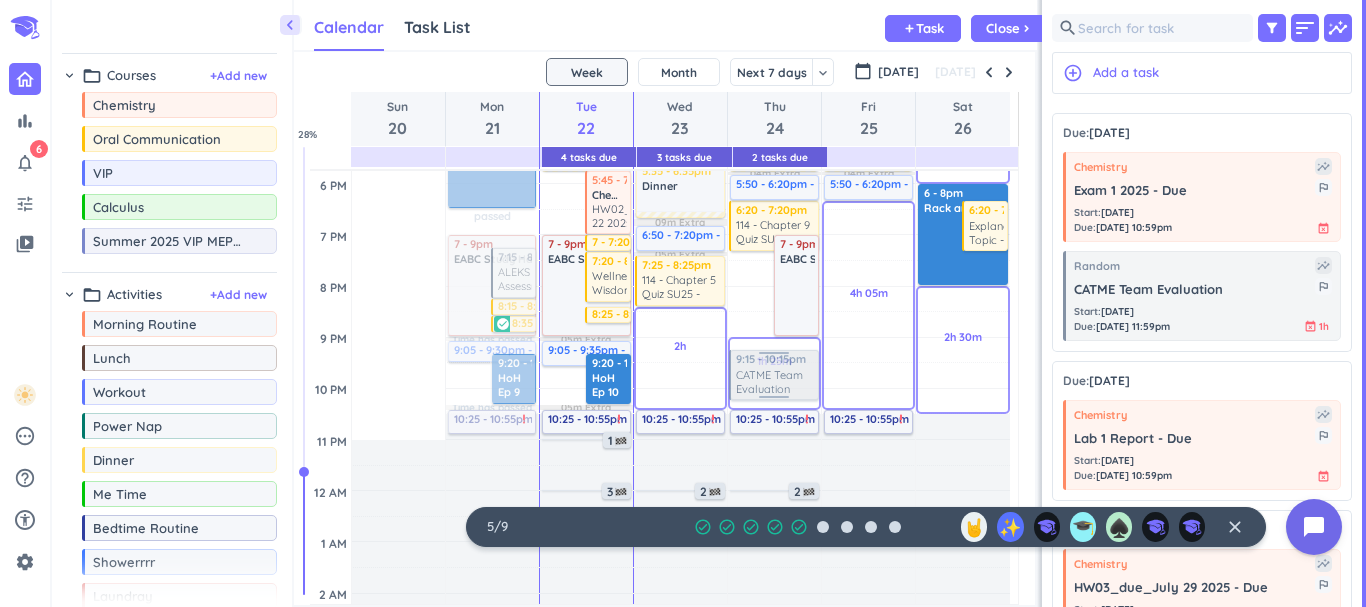 drag, startPoint x: 1124, startPoint y: 298, endPoint x: 782, endPoint y: 350, distance: 345.93063 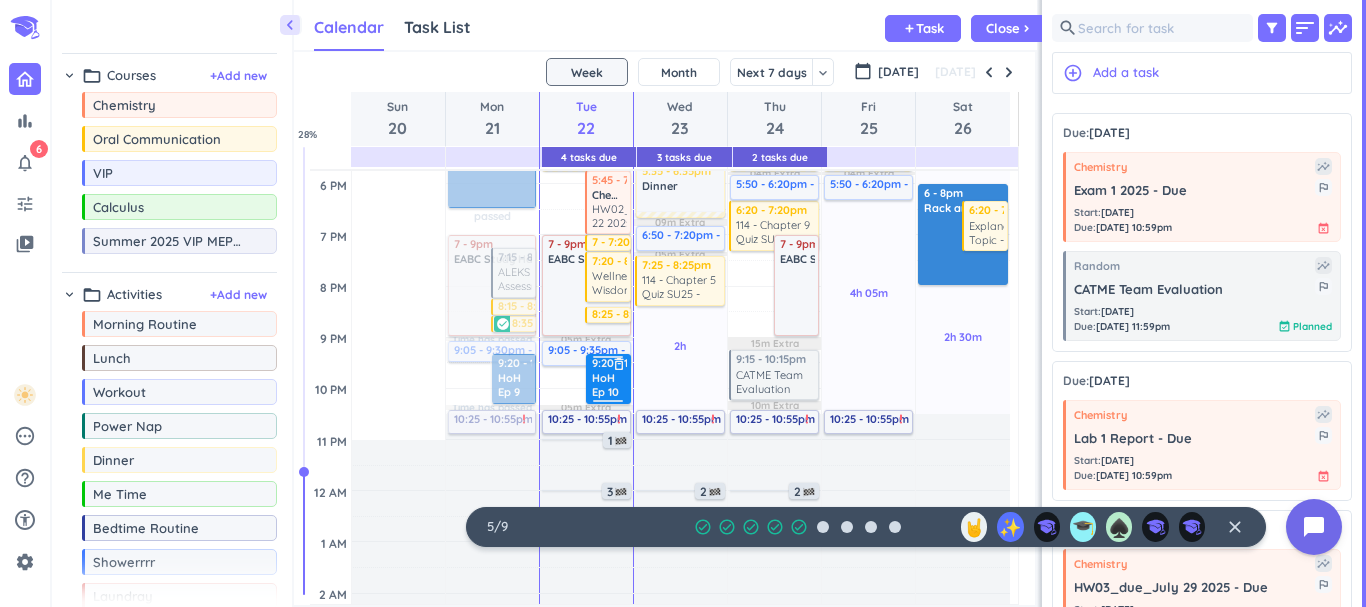 click on "delete_outline" at bounding box center (619, 364) 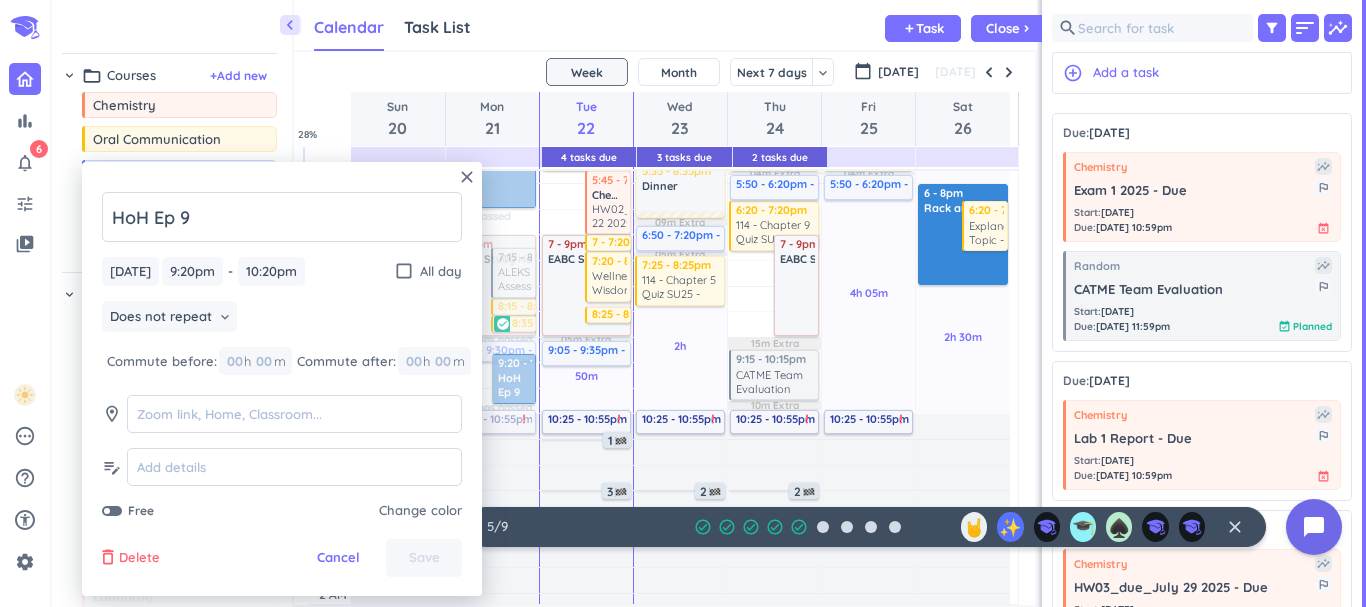 click on "Delete" at bounding box center [139, 558] 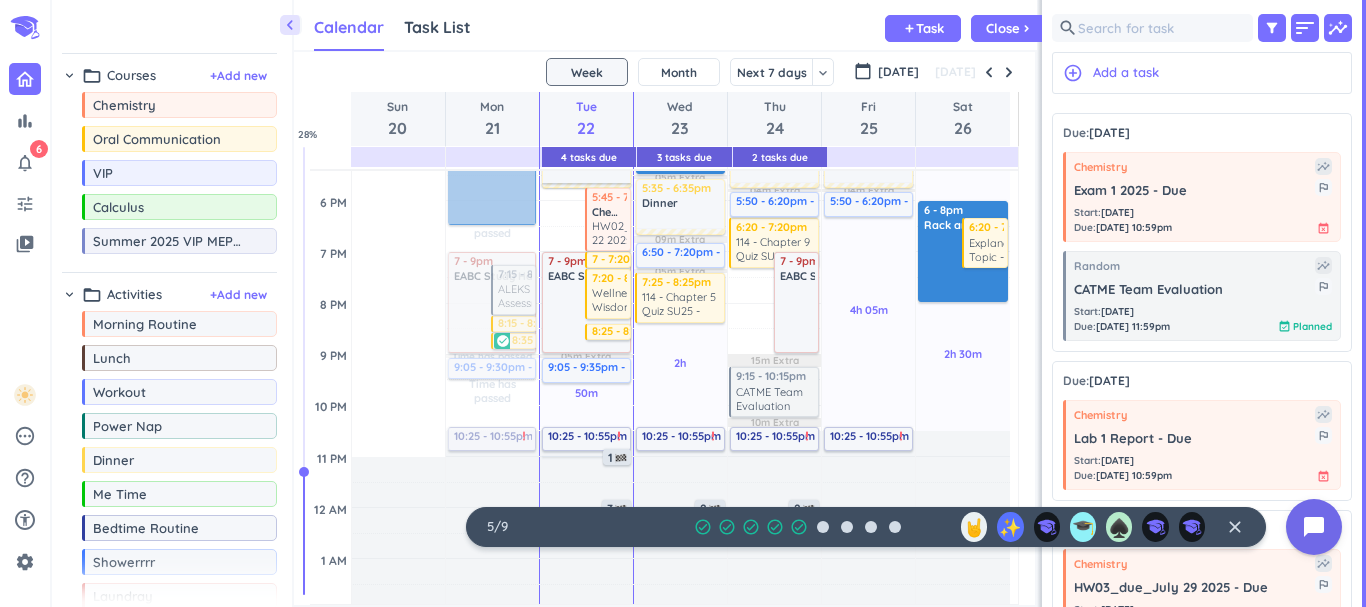 scroll, scrollTop: 684, scrollLeft: 0, axis: vertical 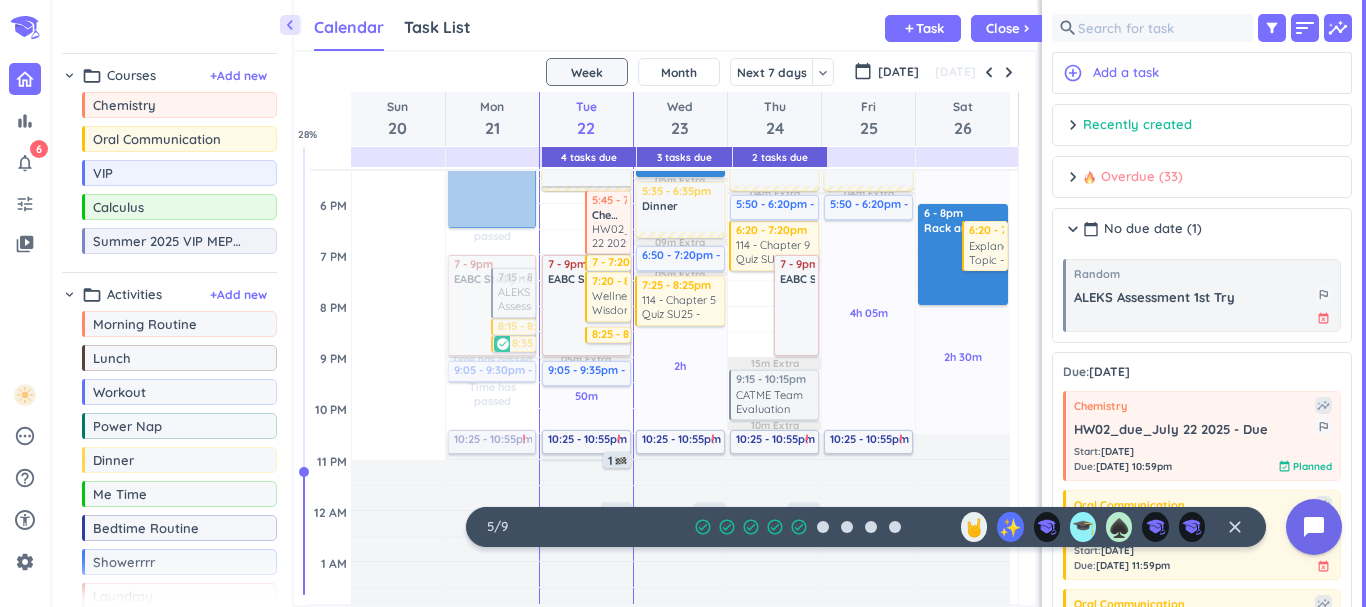 click on "Overdue (33)" at bounding box center [1133, 177] 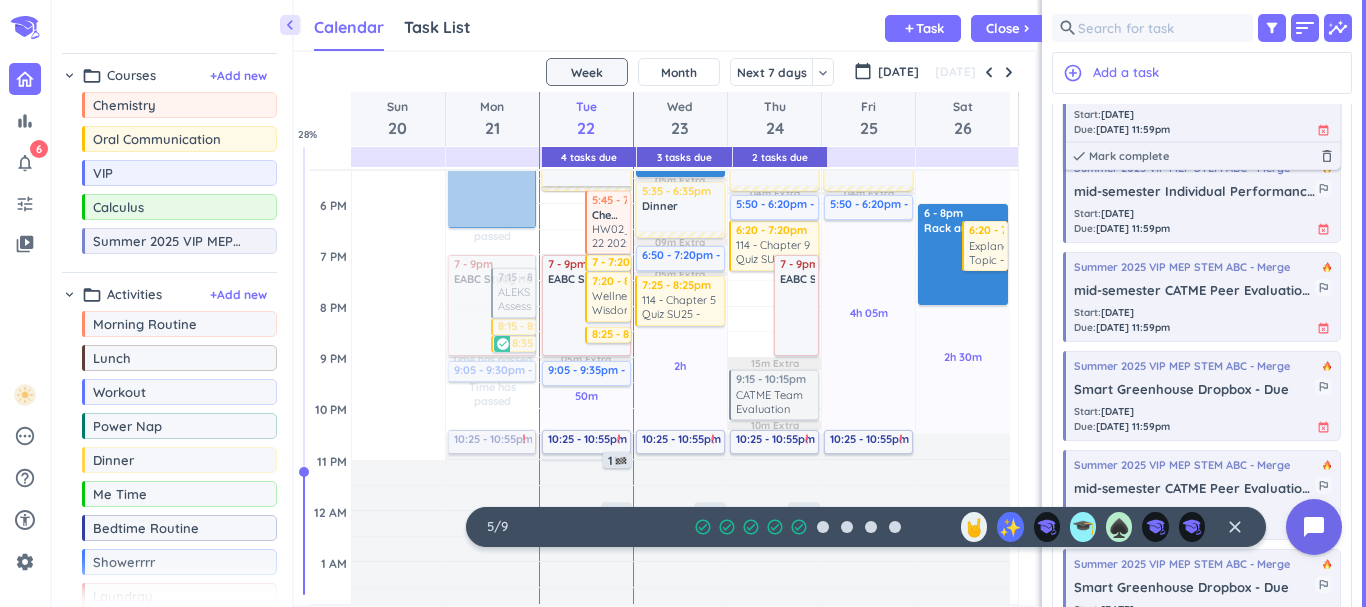scroll, scrollTop: 0, scrollLeft: 0, axis: both 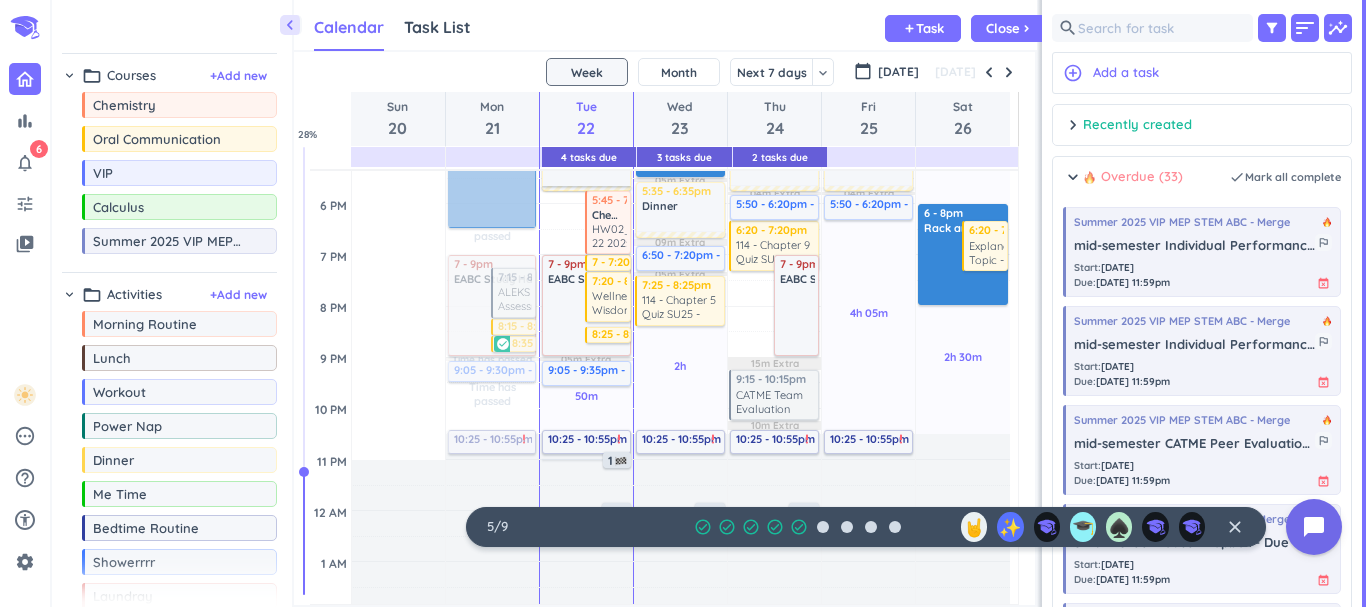 click on "chevron_right" at bounding box center (1073, 177) 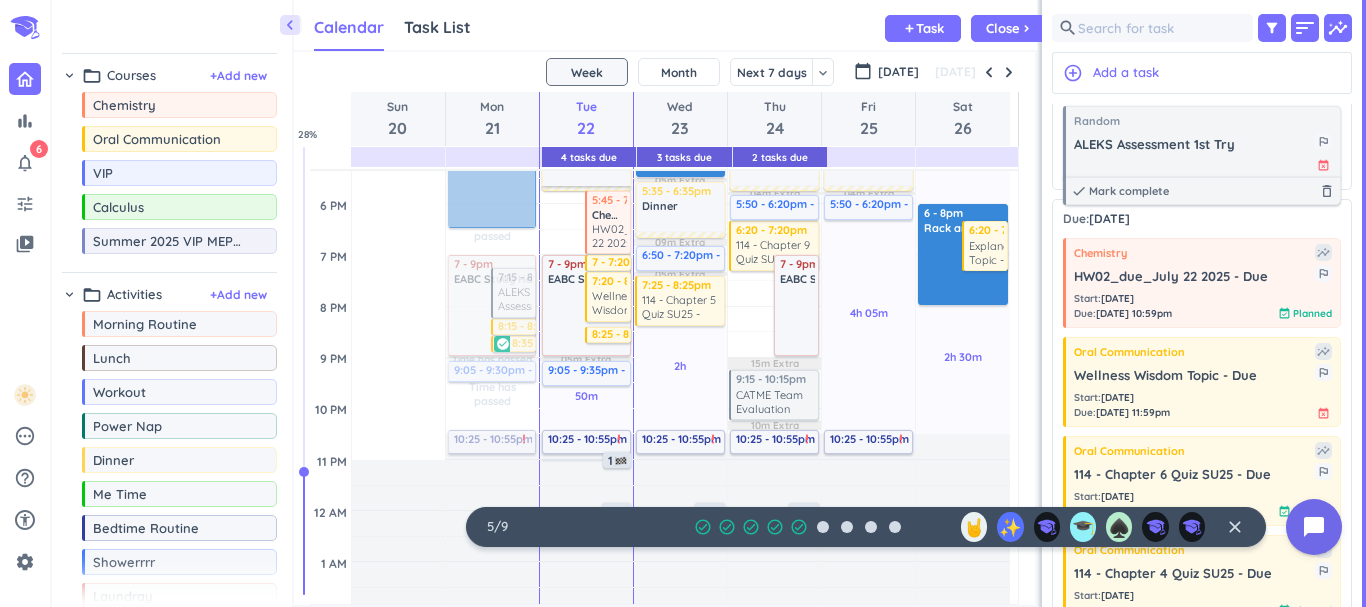 scroll, scrollTop: 180, scrollLeft: 0, axis: vertical 